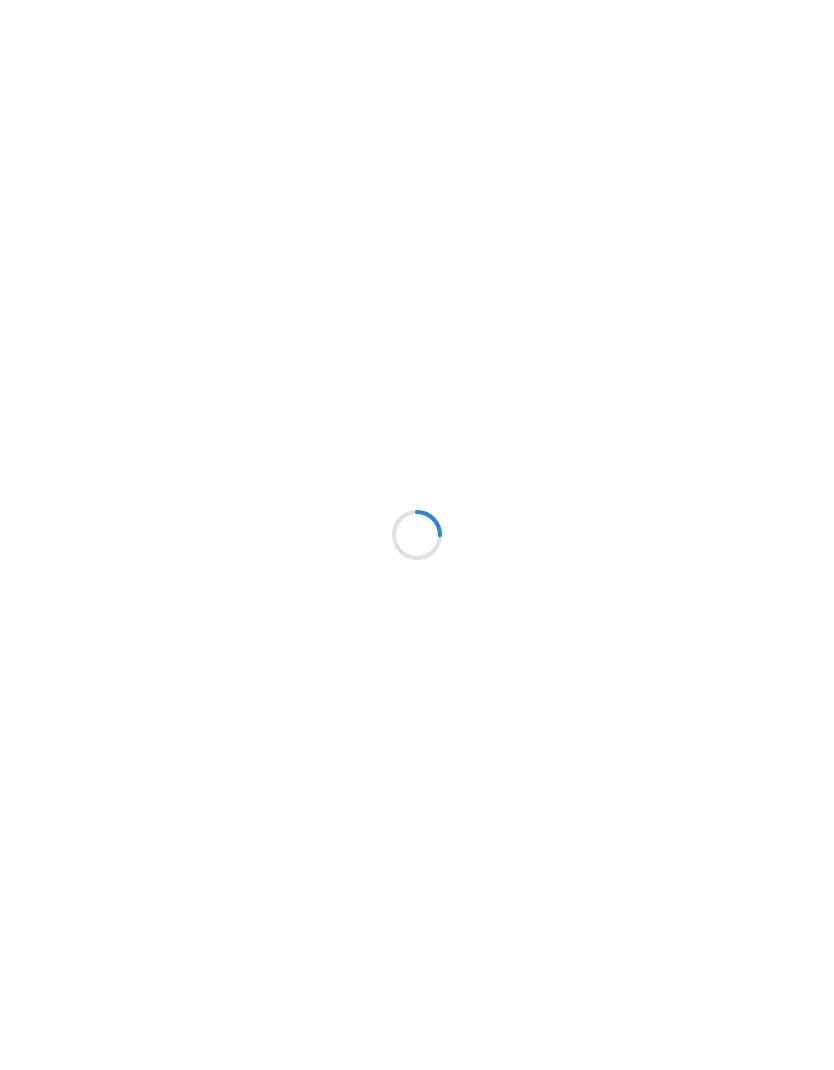 scroll, scrollTop: 0, scrollLeft: 0, axis: both 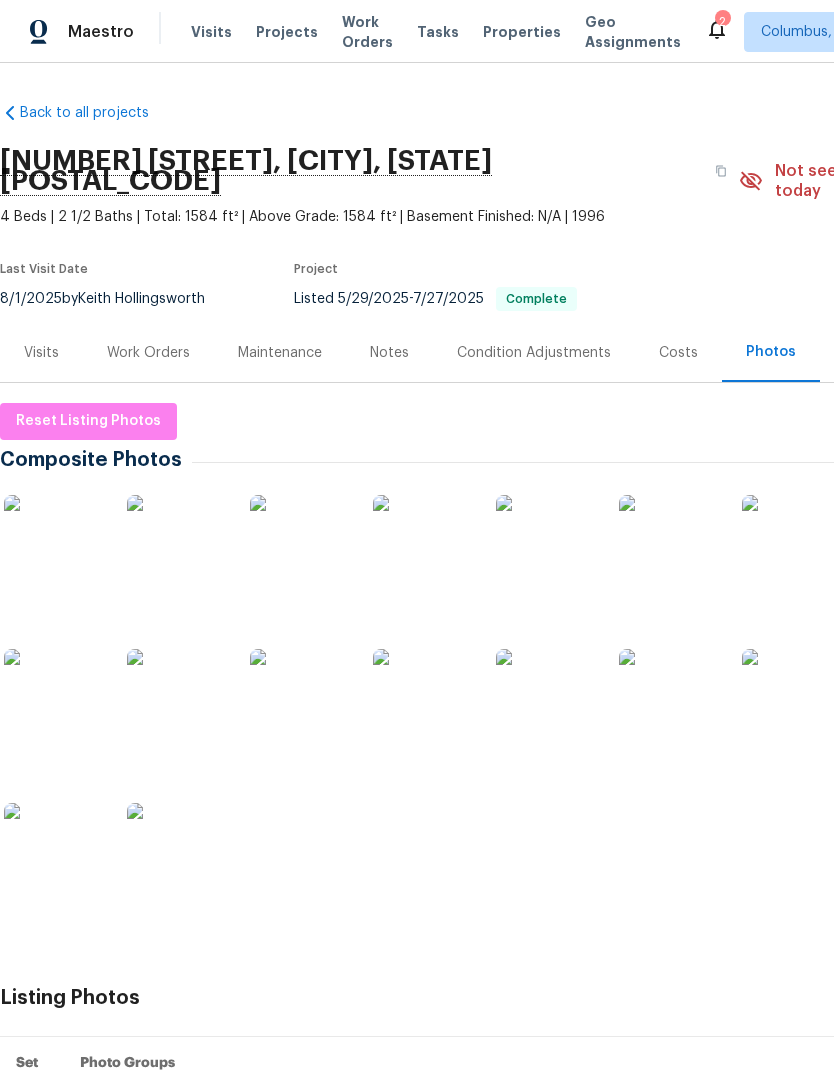 click on "Properties" at bounding box center [522, 32] 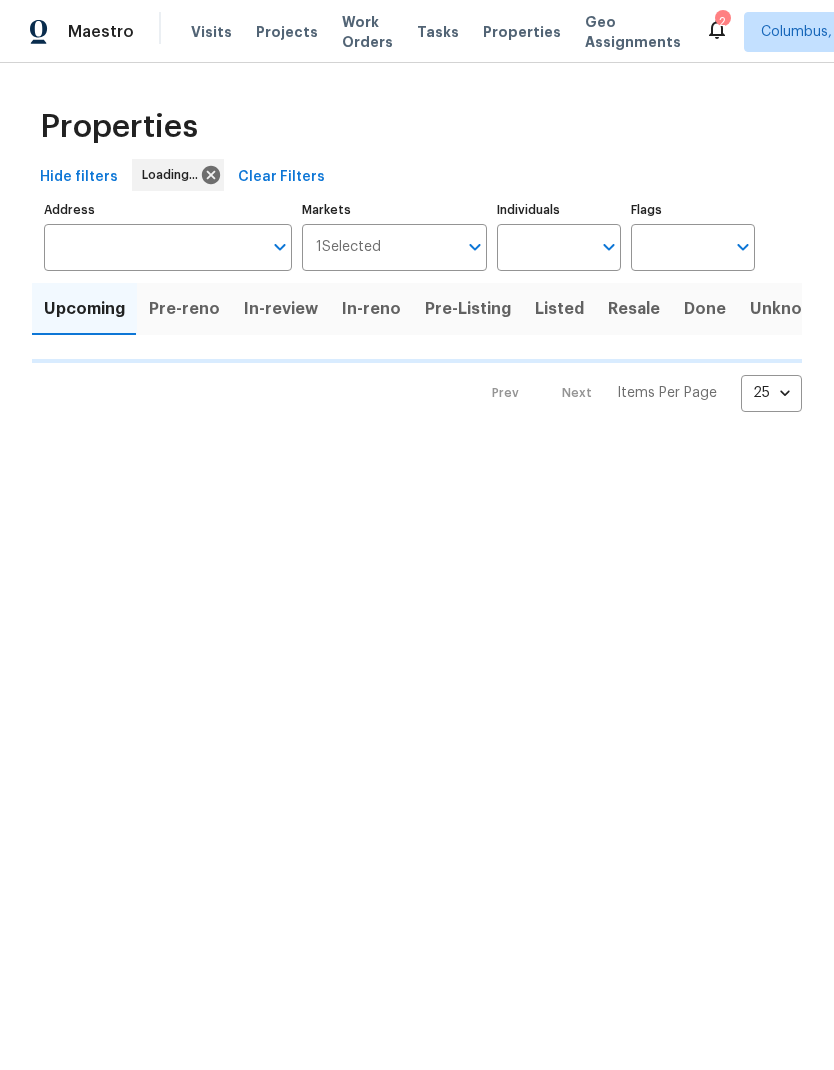 click on "Address" at bounding box center [153, 247] 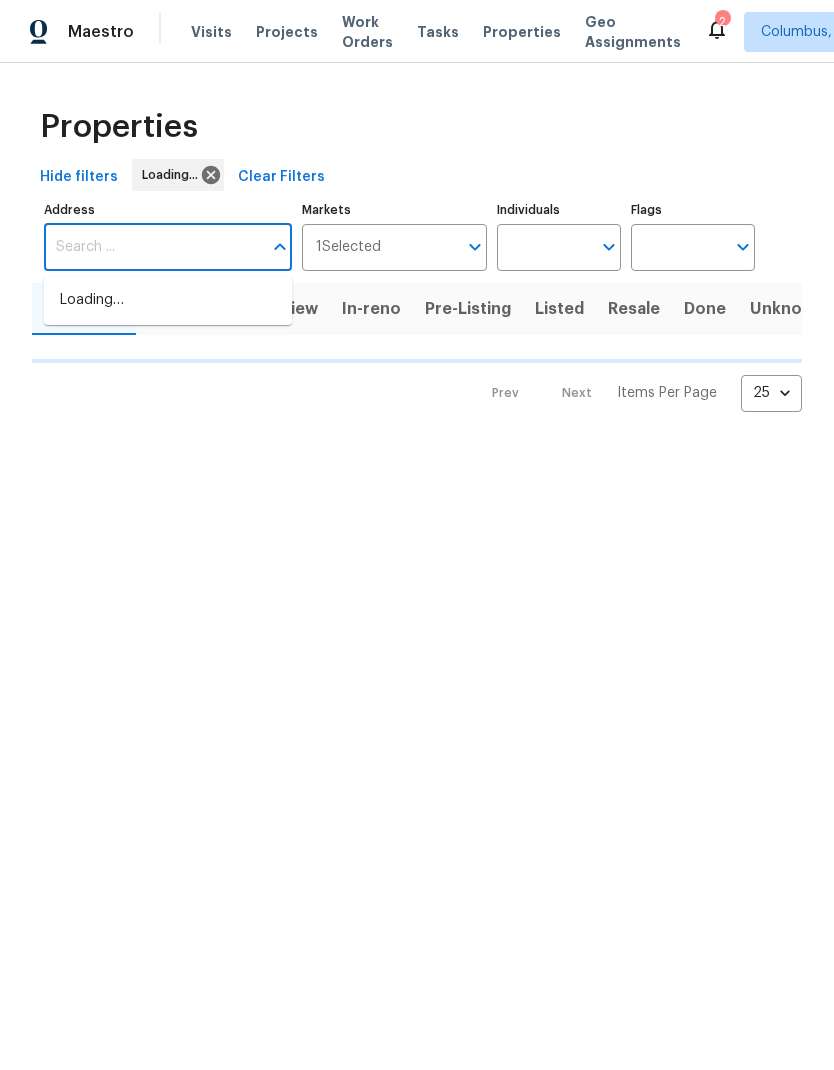 click on "Properties" at bounding box center (417, 127) 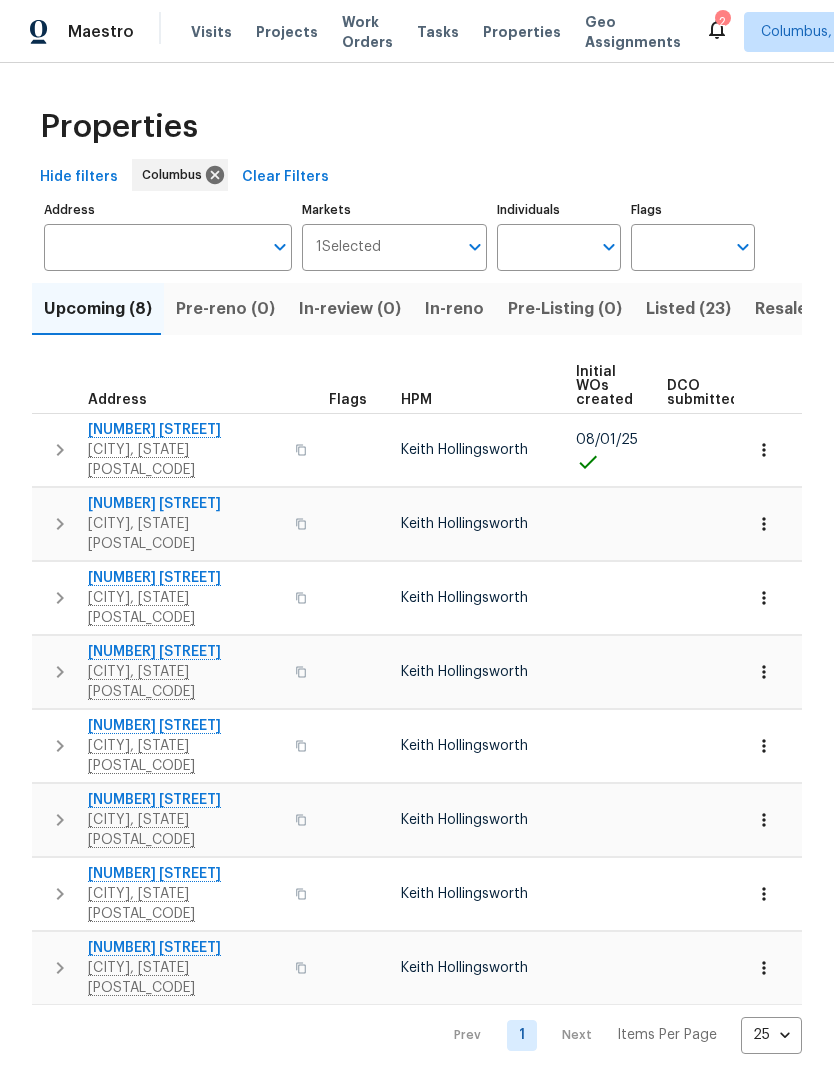 click on "Address" at bounding box center (153, 247) 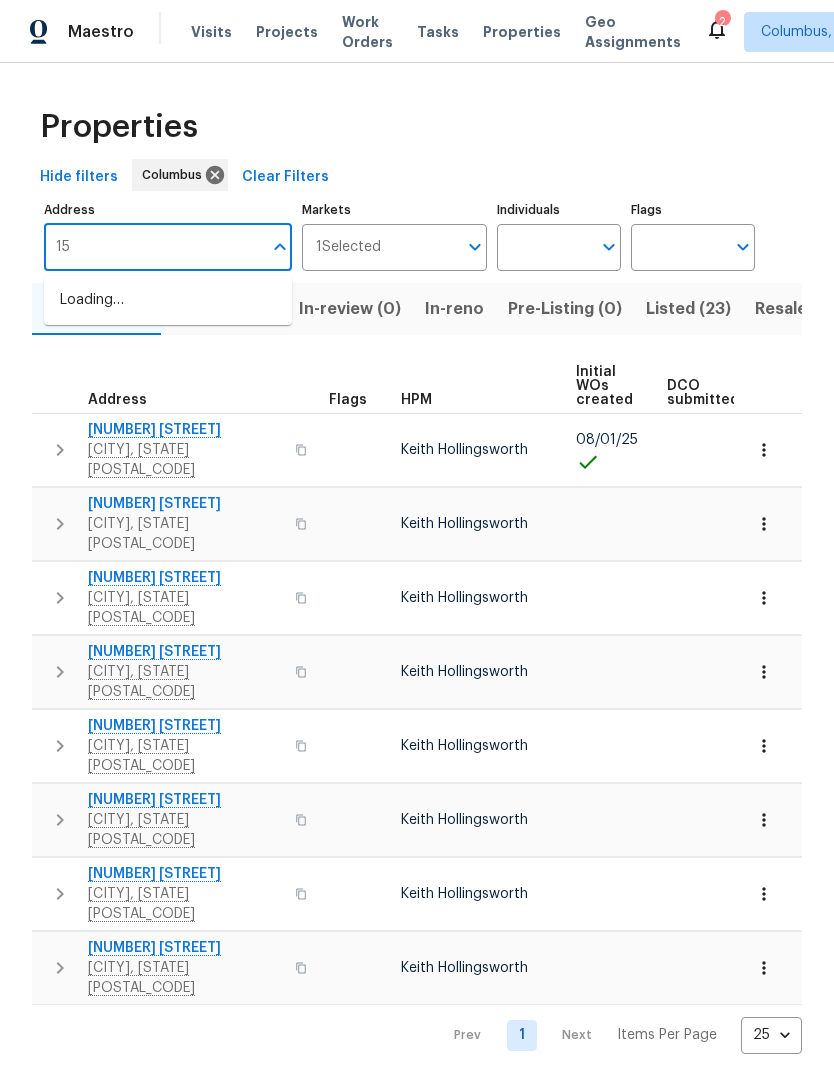 type on "151" 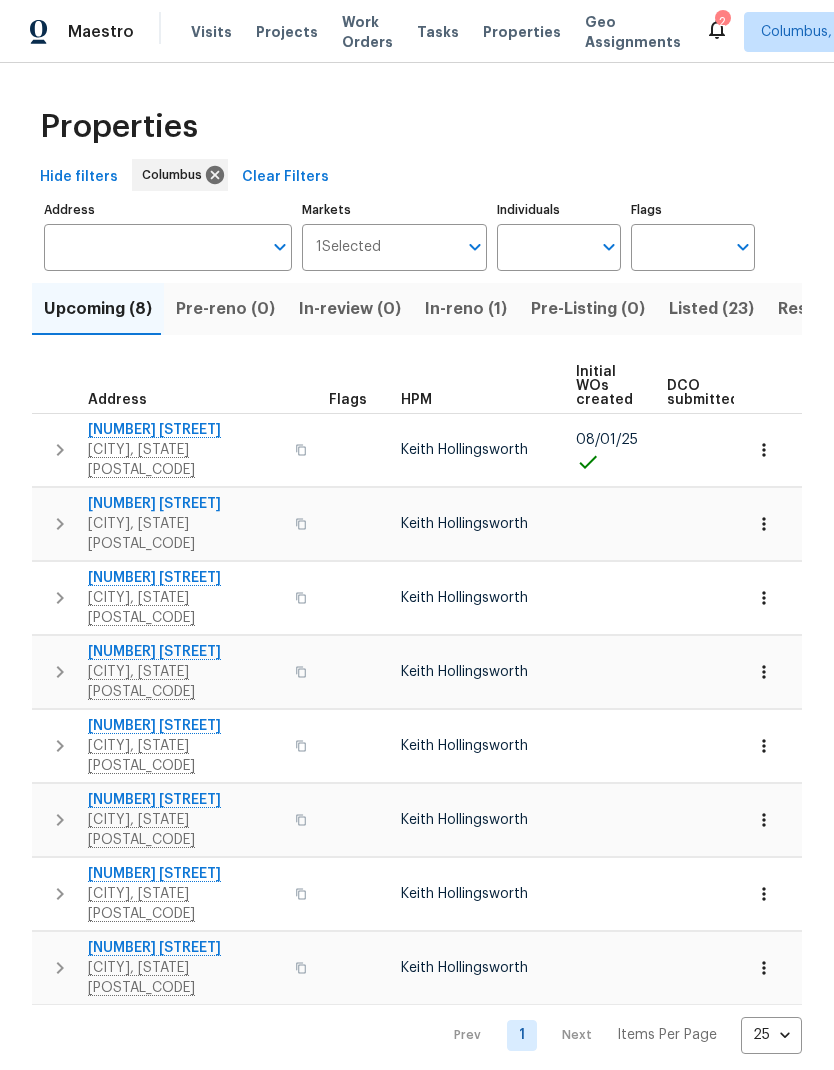 click on "Address" at bounding box center [153, 247] 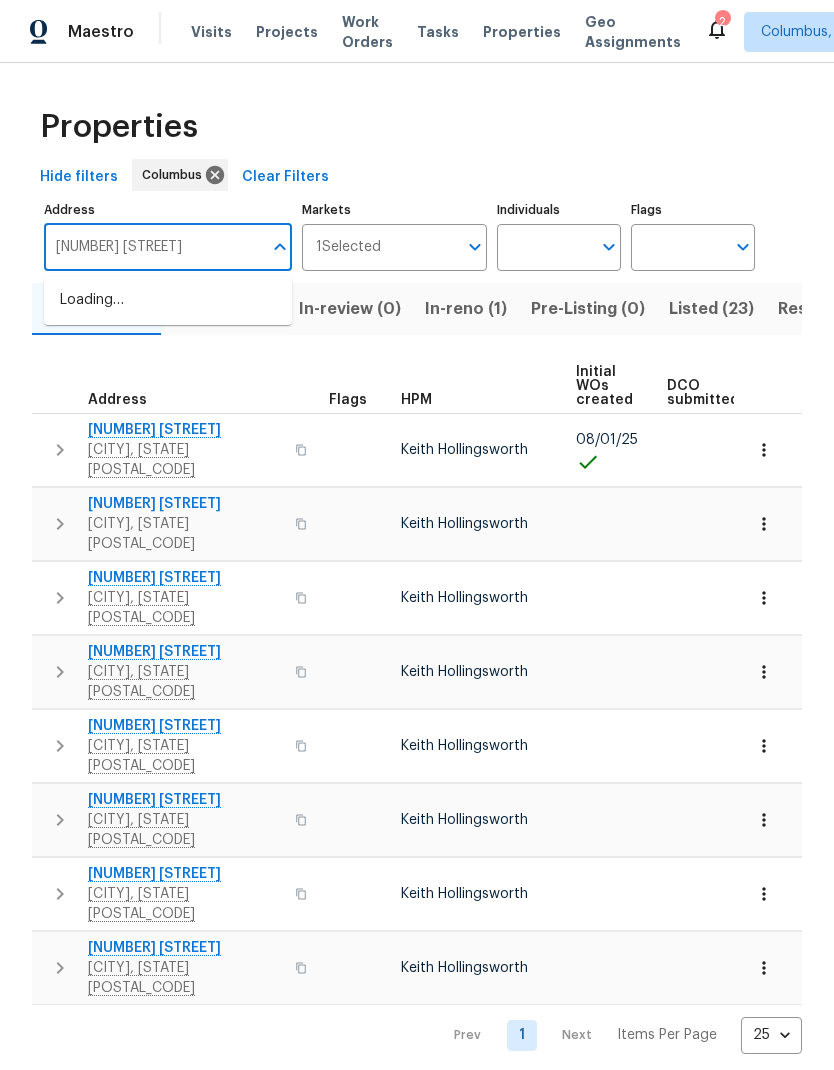 type on "1519 e hudson" 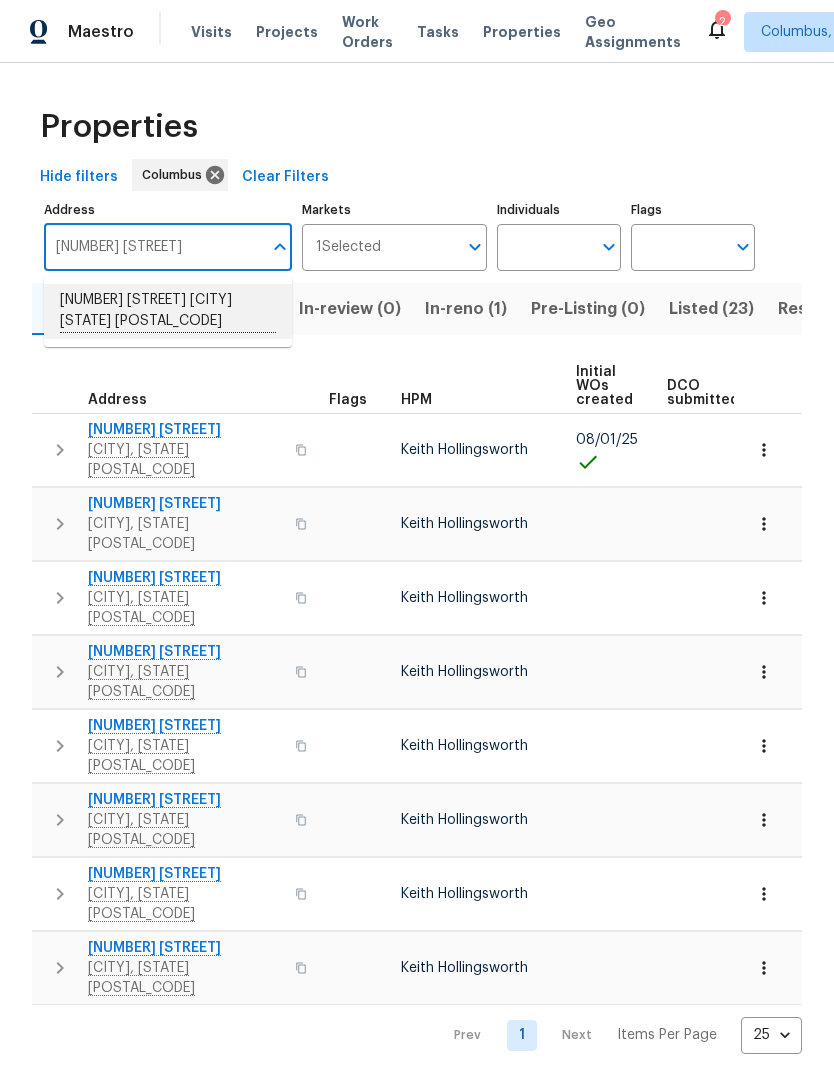 click on "1519 E Hudson St Columbus OH 43211" at bounding box center [168, 311] 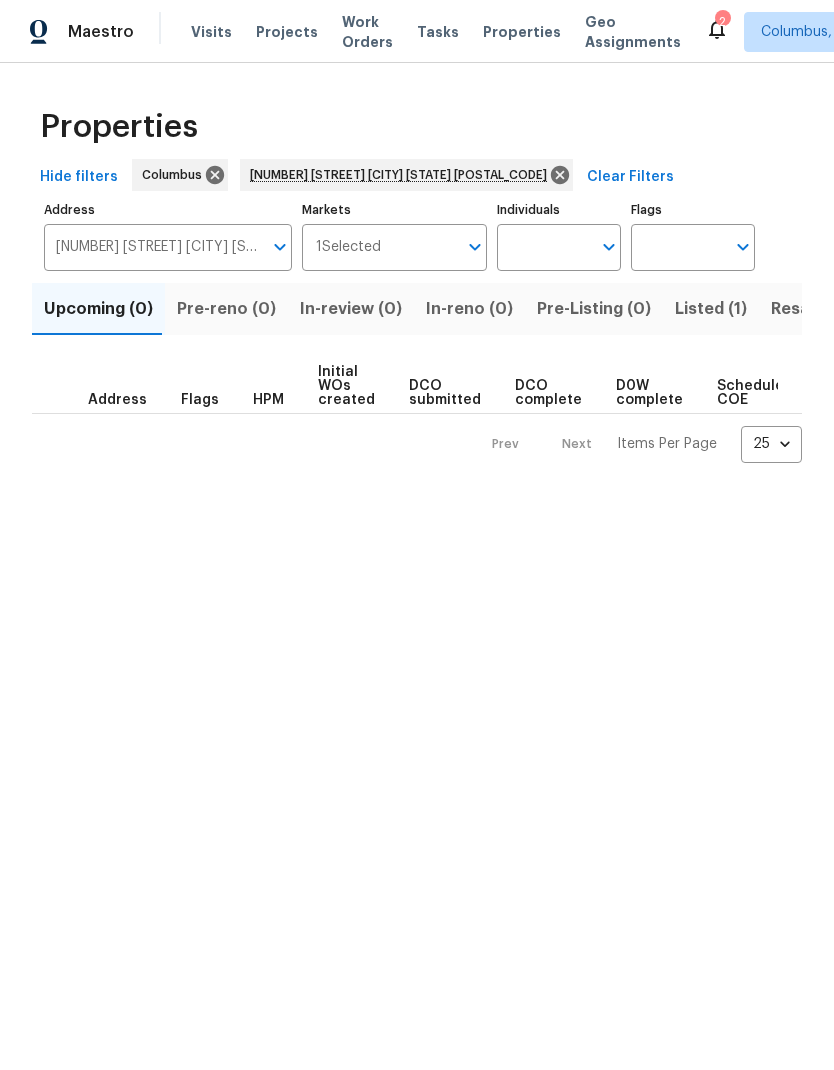 click on "Listed (1)" at bounding box center [711, 309] 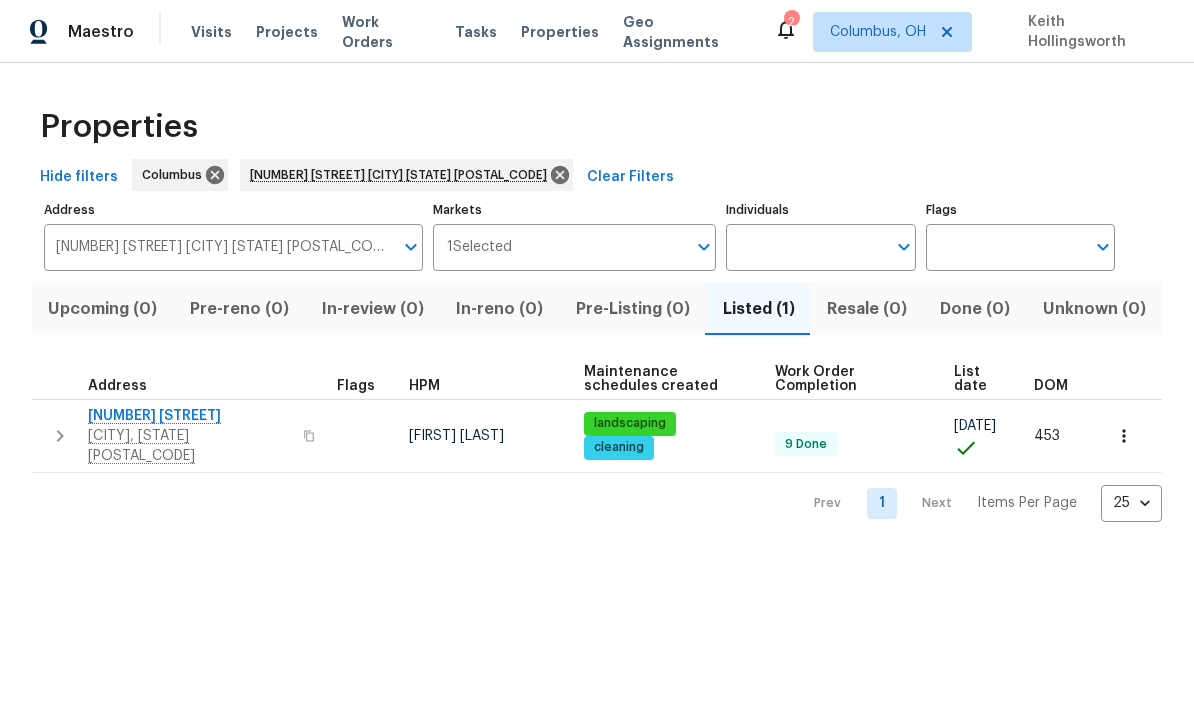 click on "[NUMBER] [STREET]" at bounding box center (189, 416) 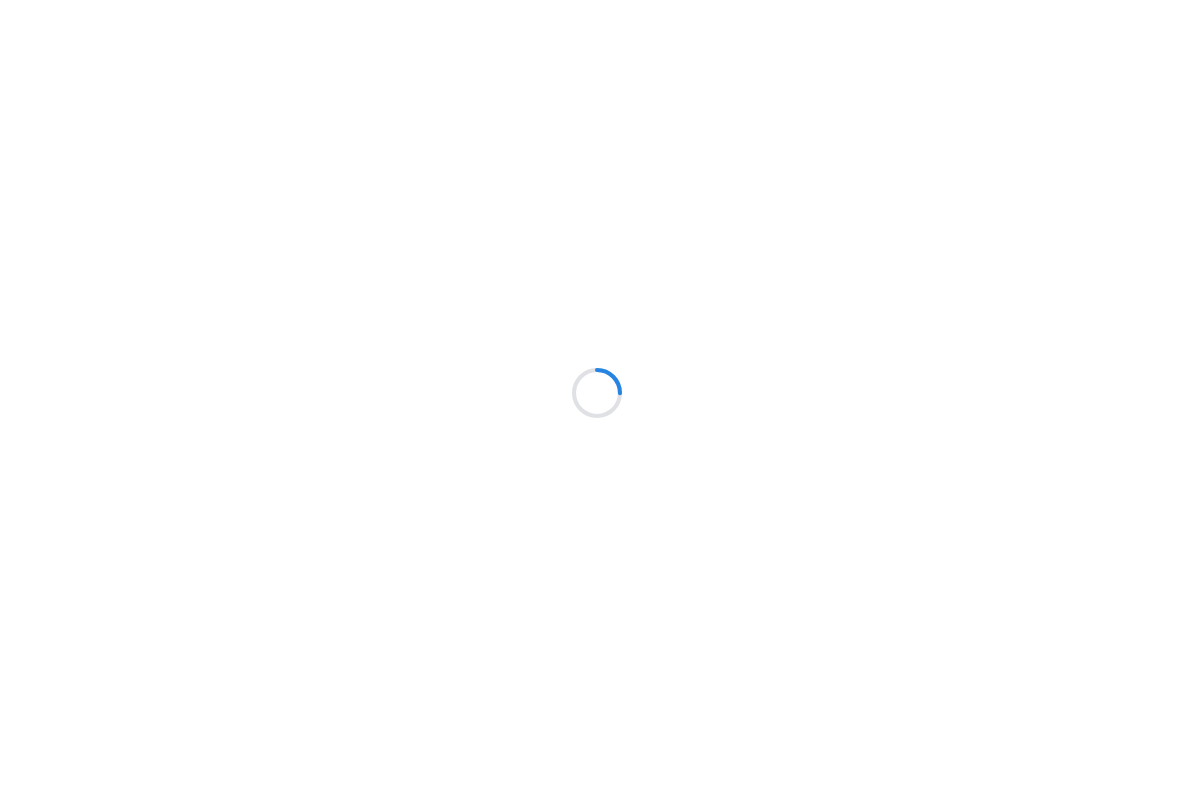 scroll, scrollTop: 0, scrollLeft: 0, axis: both 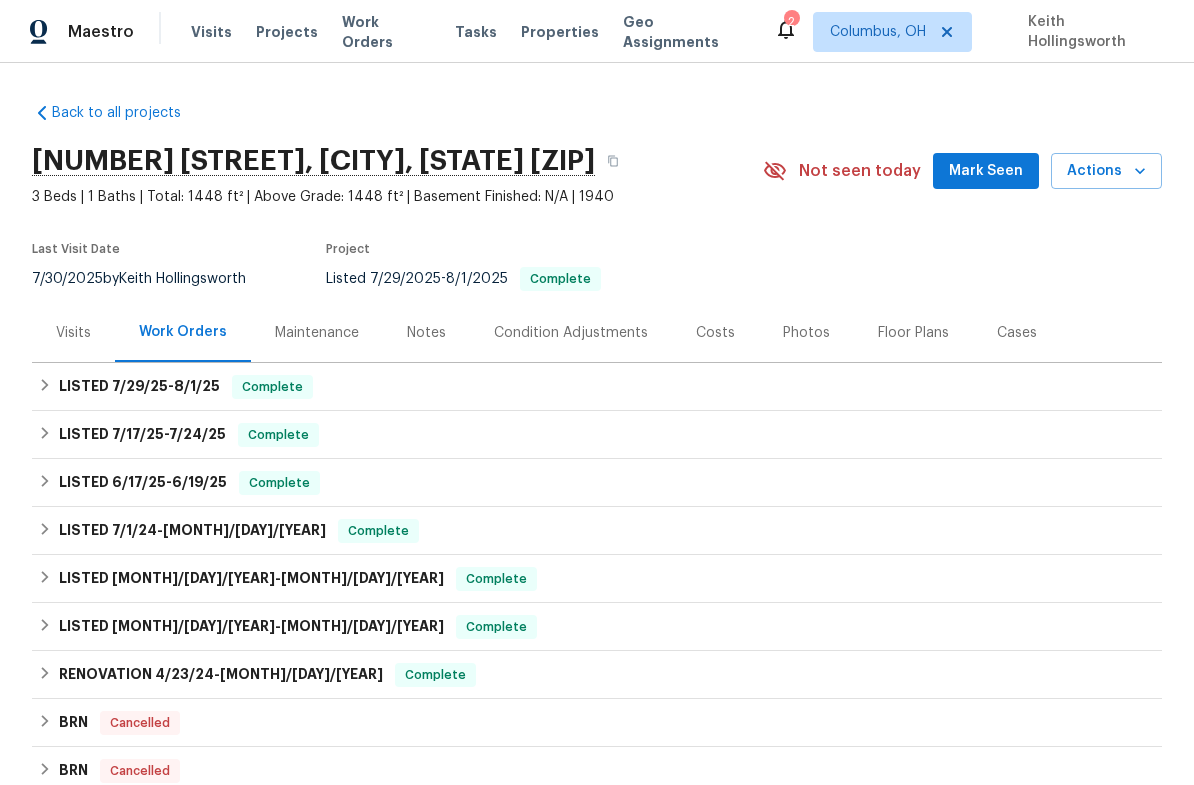 click on "Actions" at bounding box center [1106, 171] 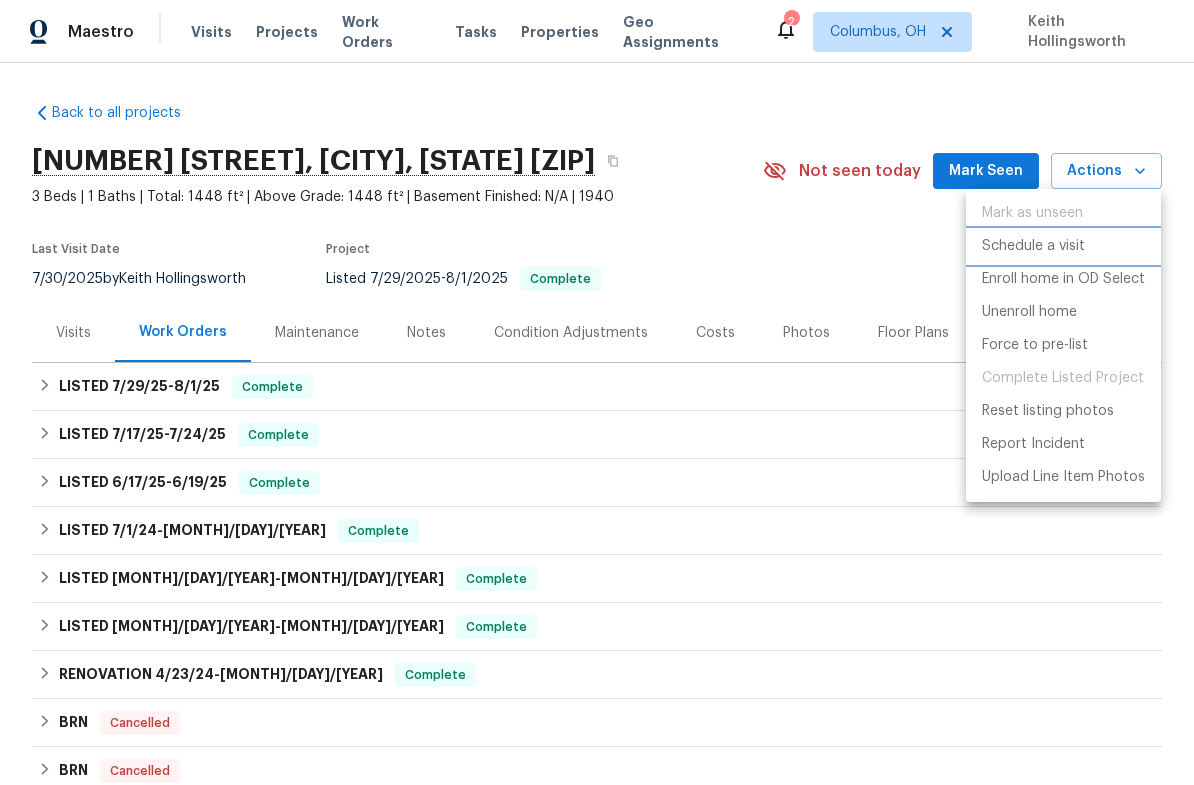 click on "Schedule a visit" at bounding box center (1063, 246) 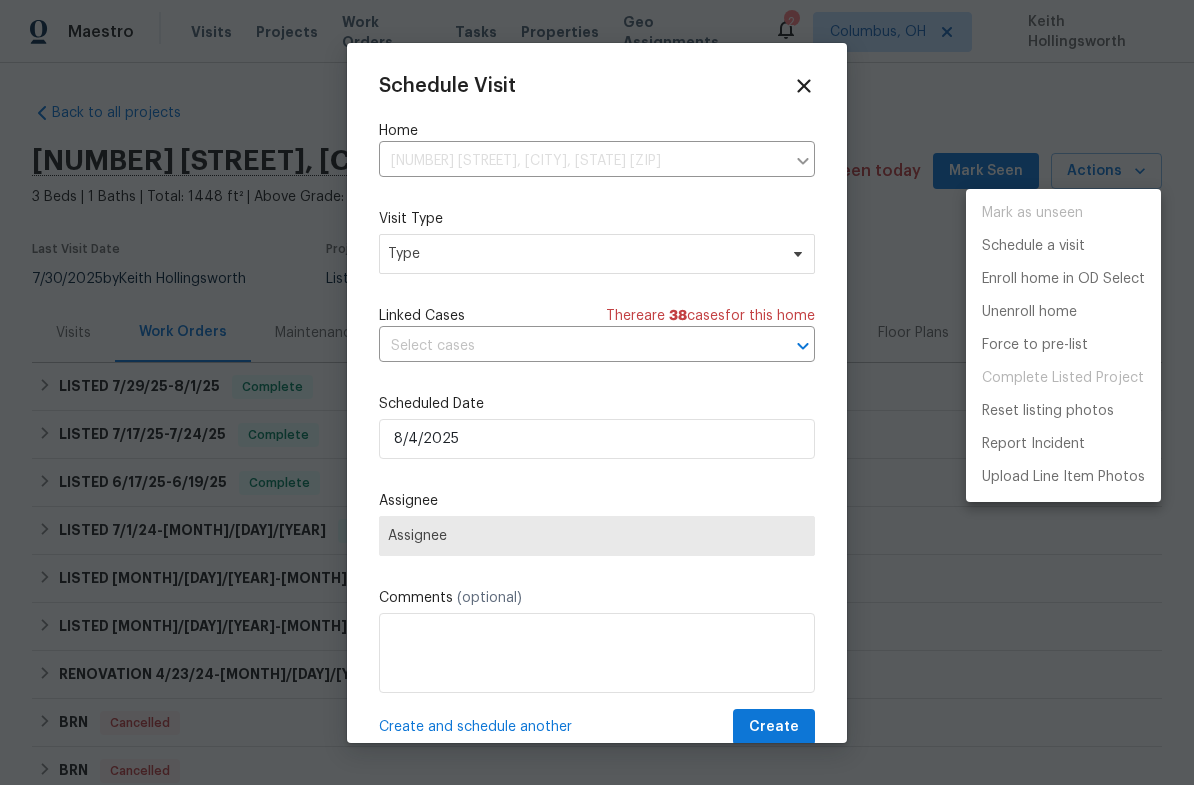click at bounding box center (597, 392) 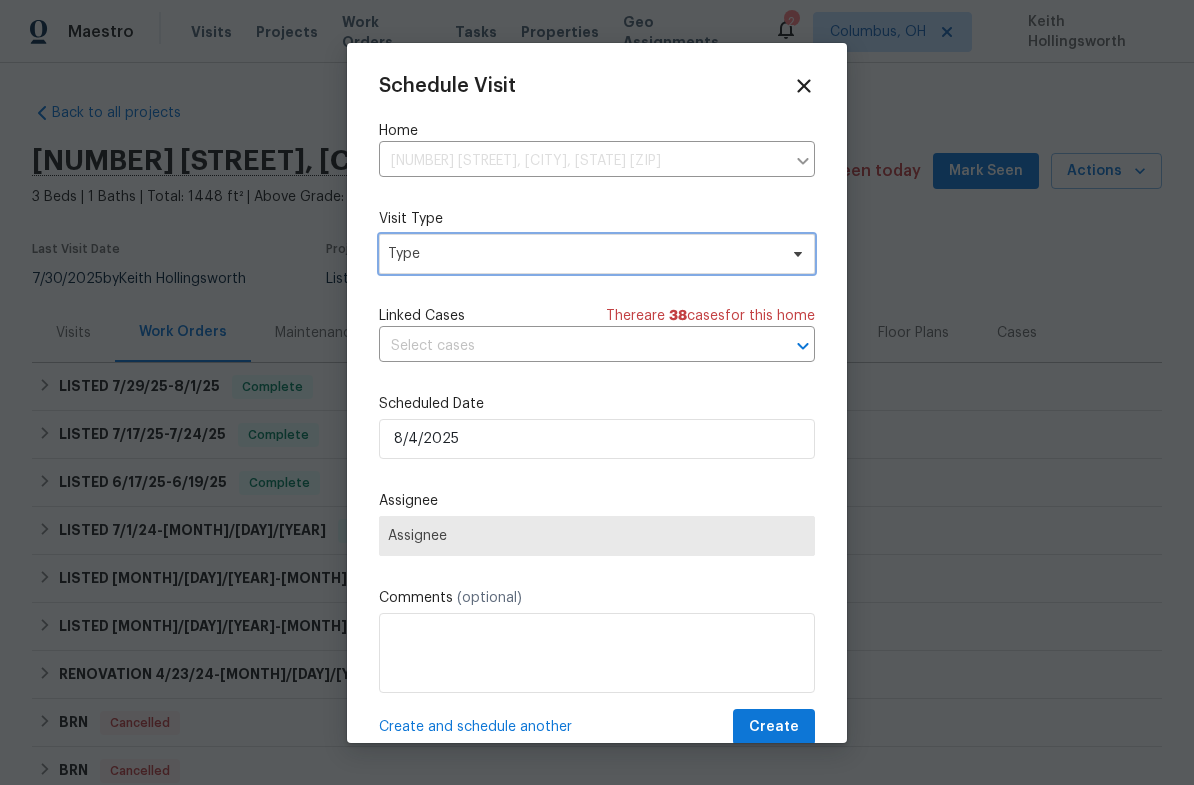 click on "Type" at bounding box center [597, 254] 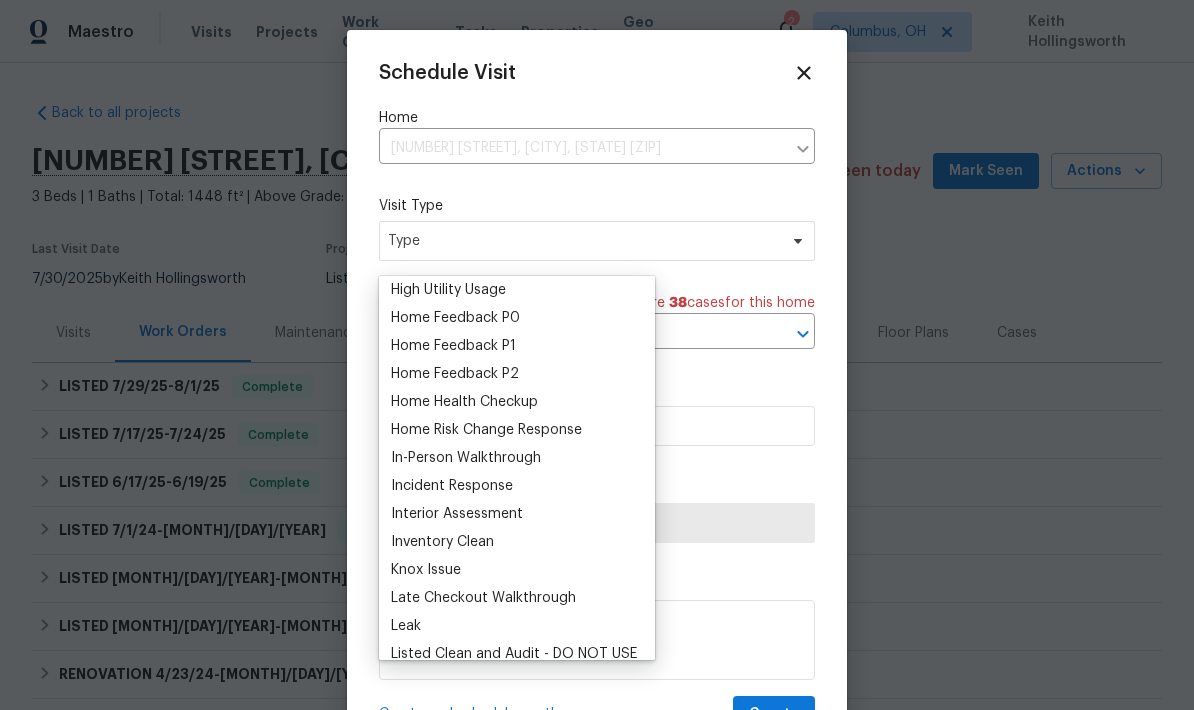 scroll, scrollTop: 0, scrollLeft: 0, axis: both 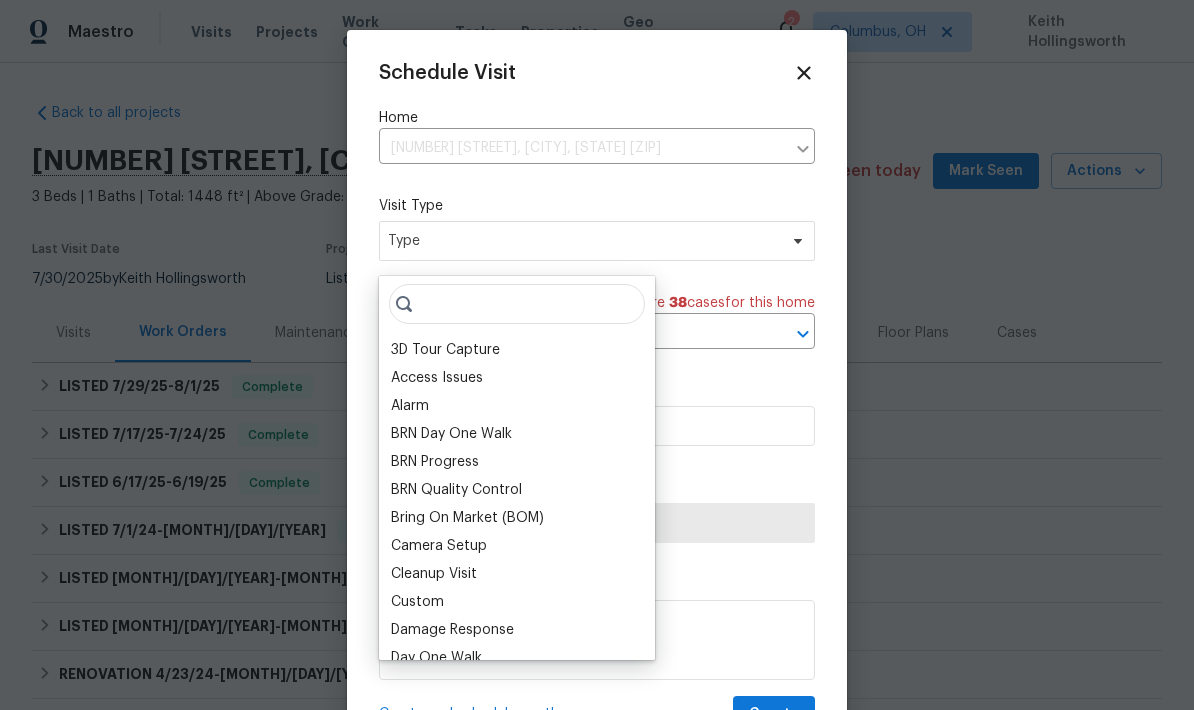 click at bounding box center (597, 355) 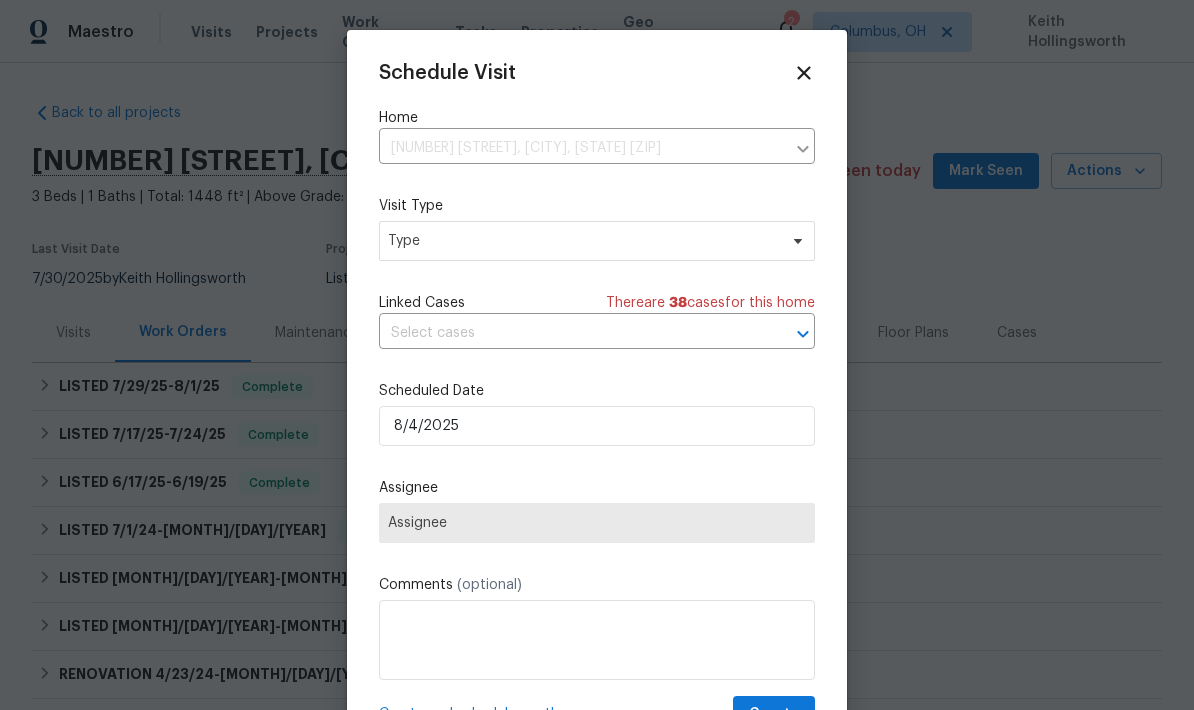 click 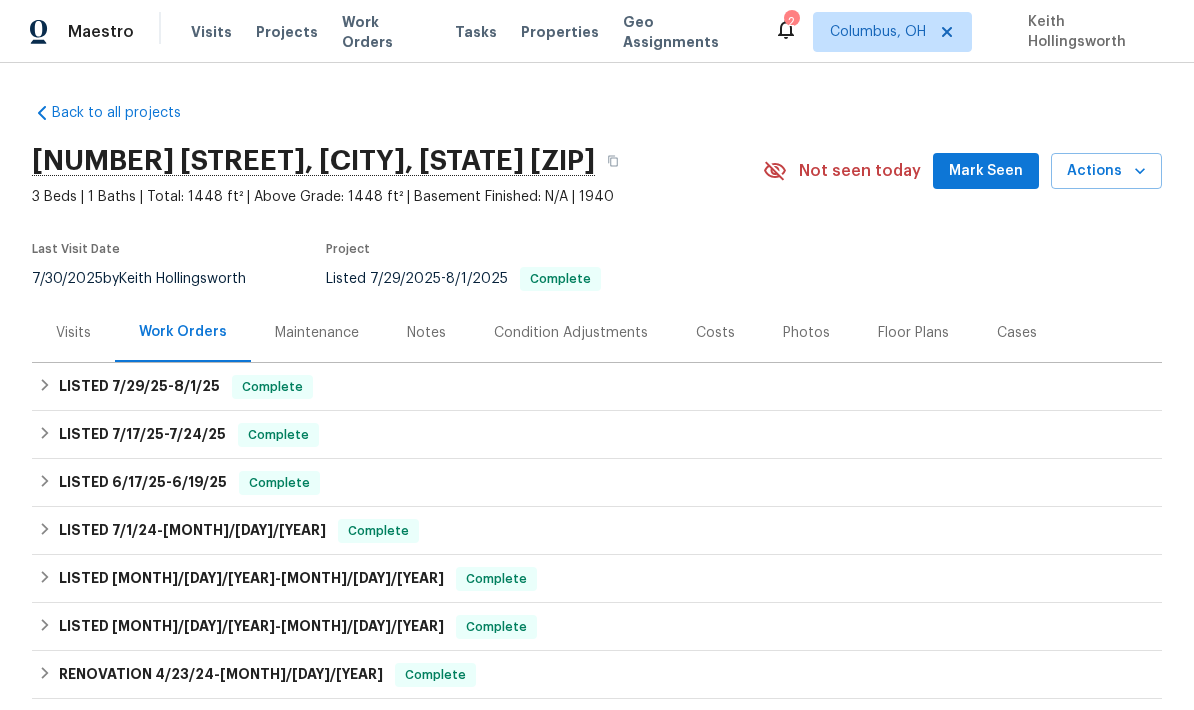 click on "Visits" at bounding box center [73, 333] 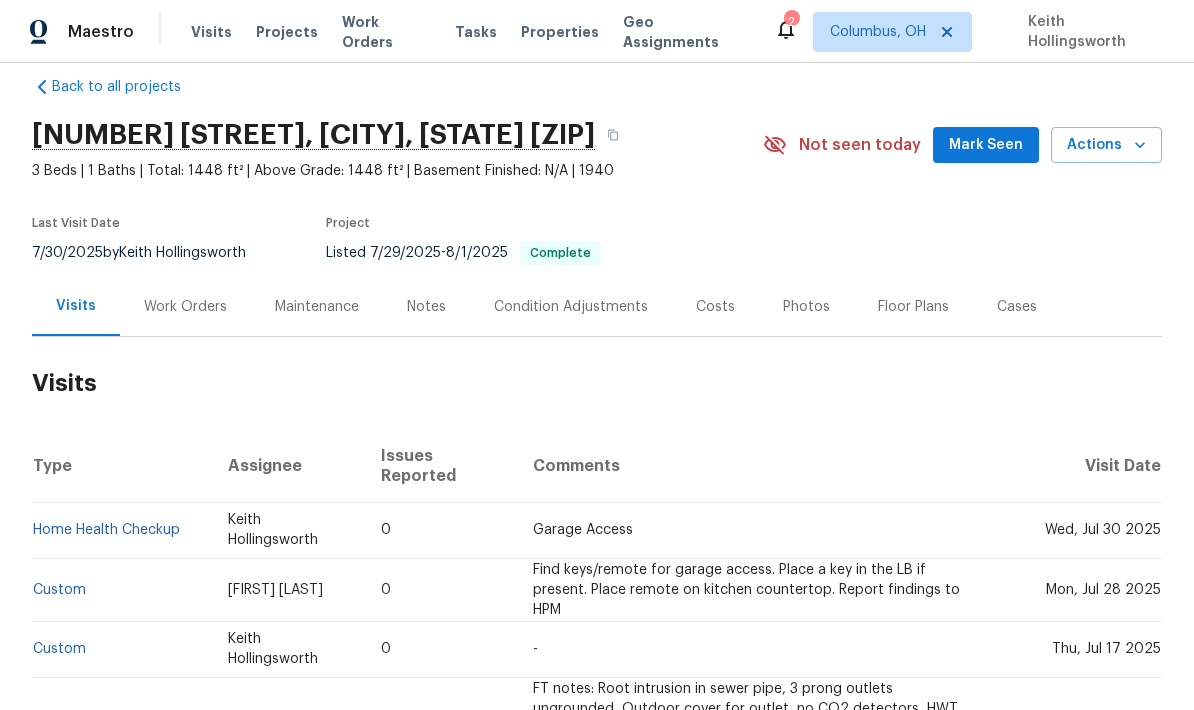 scroll, scrollTop: 32, scrollLeft: 0, axis: vertical 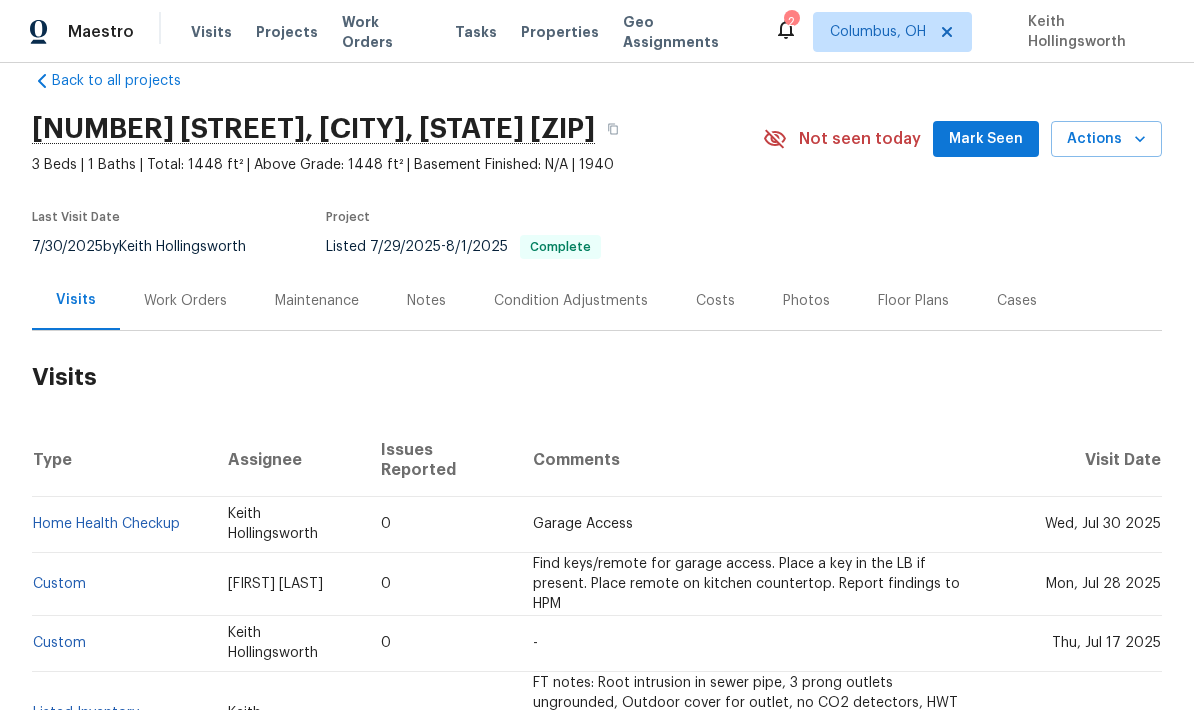 click on "Actions" at bounding box center [1106, 139] 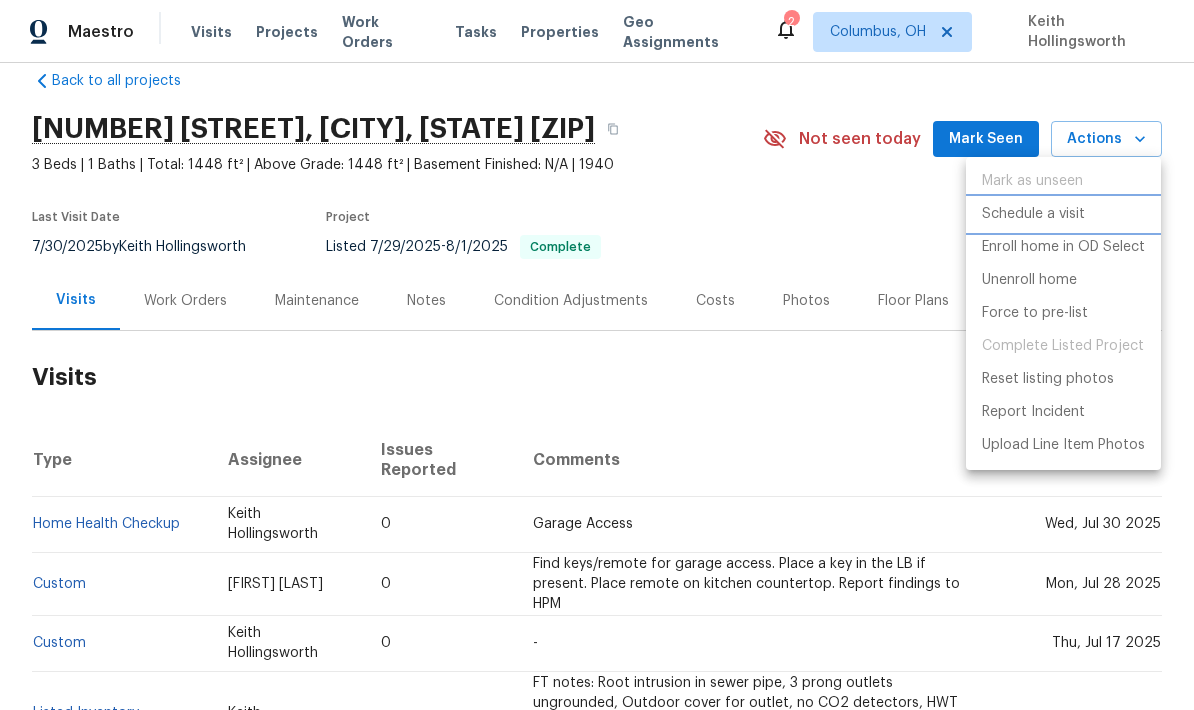 click on "Schedule a visit" at bounding box center [1033, 214] 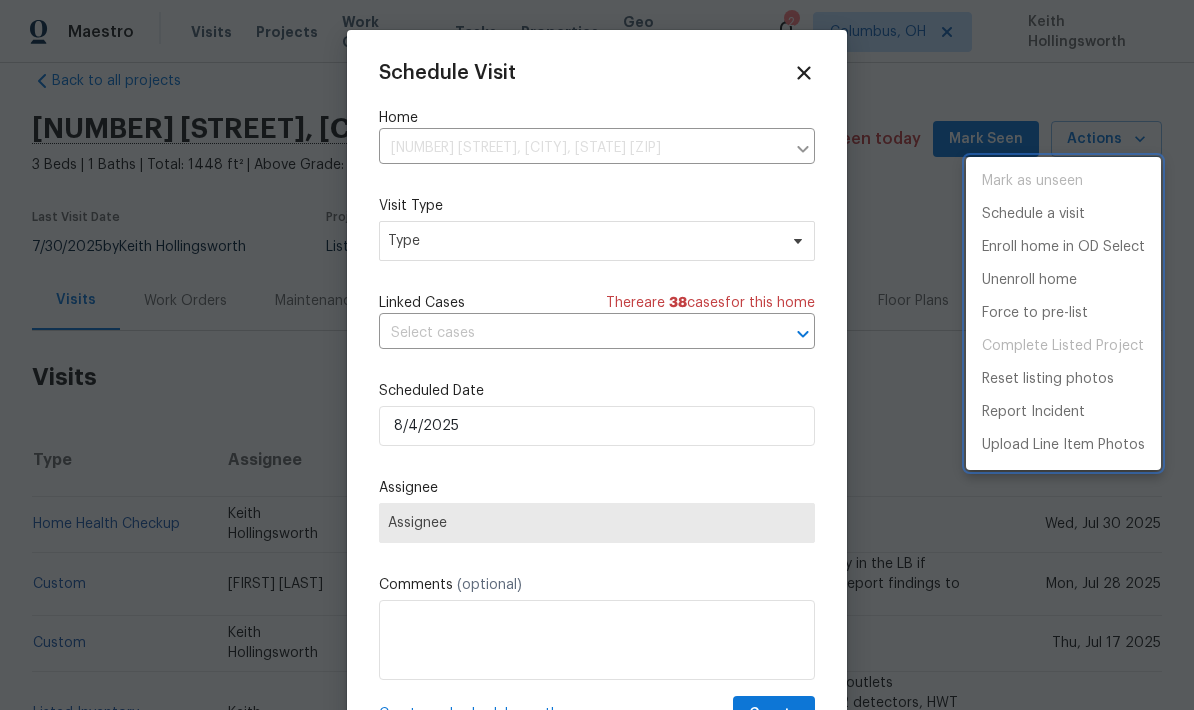 click at bounding box center (597, 355) 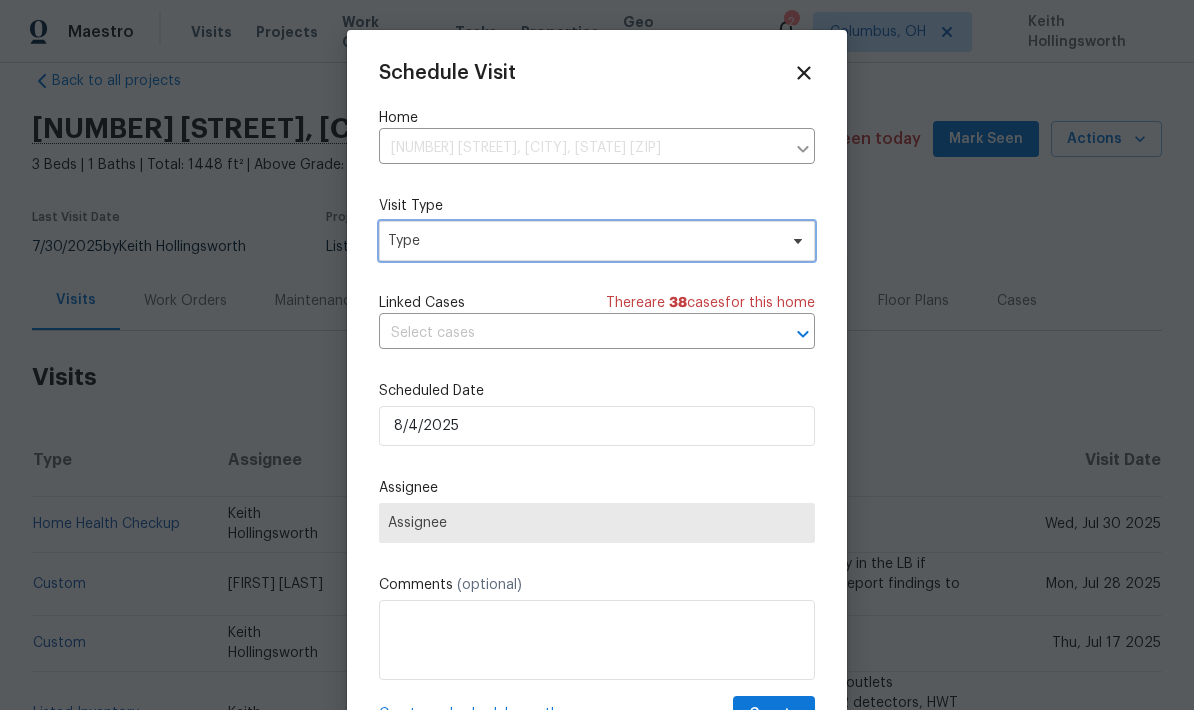 click on "Type" at bounding box center (582, 241) 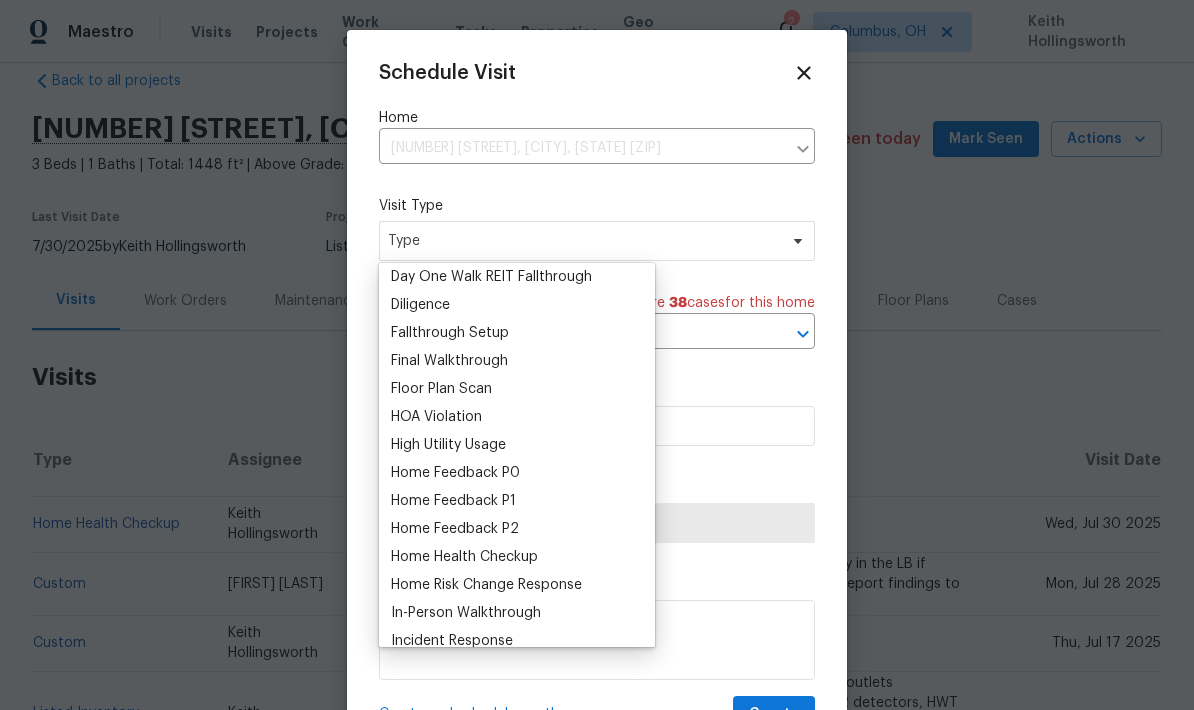 scroll, scrollTop: 0, scrollLeft: 0, axis: both 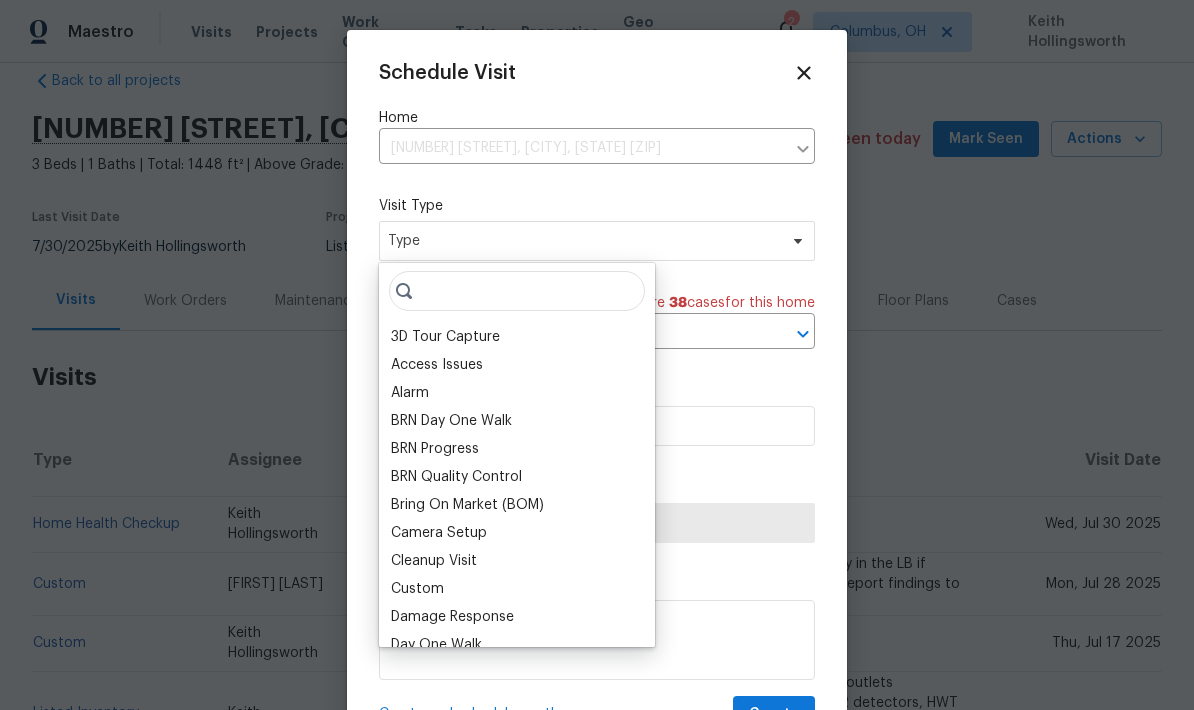 click on "Bring On Market (BOM)" at bounding box center (467, 505) 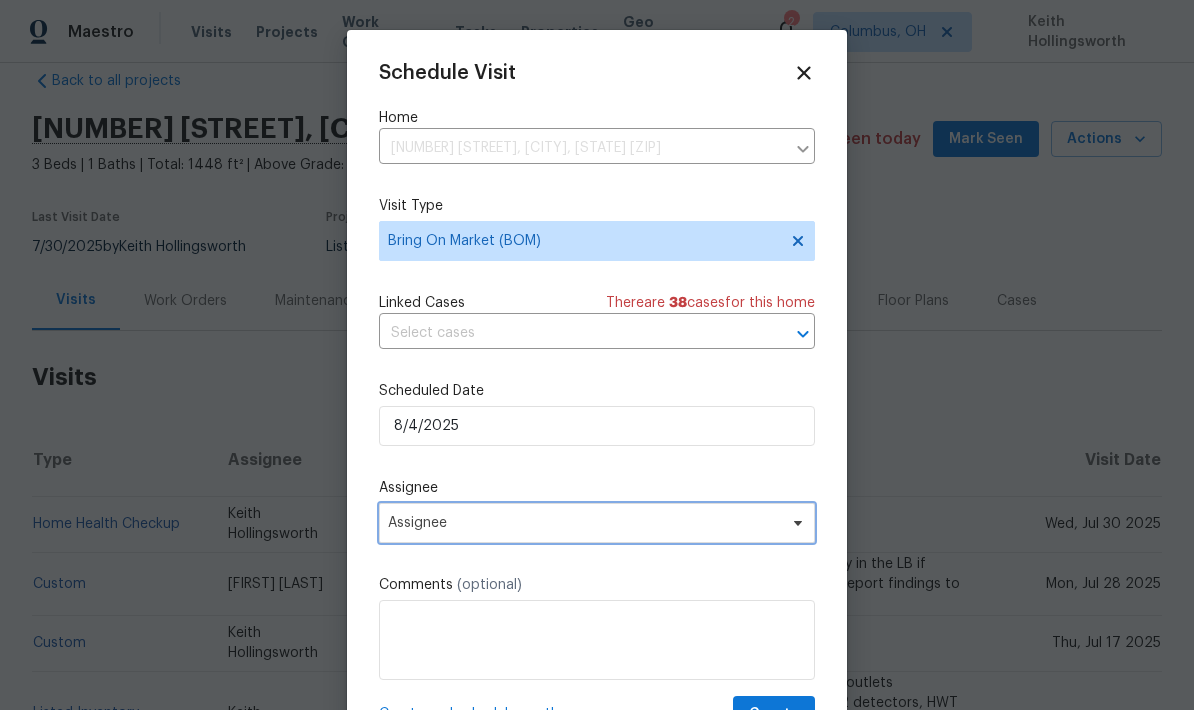 click on "Assignee" at bounding box center [597, 523] 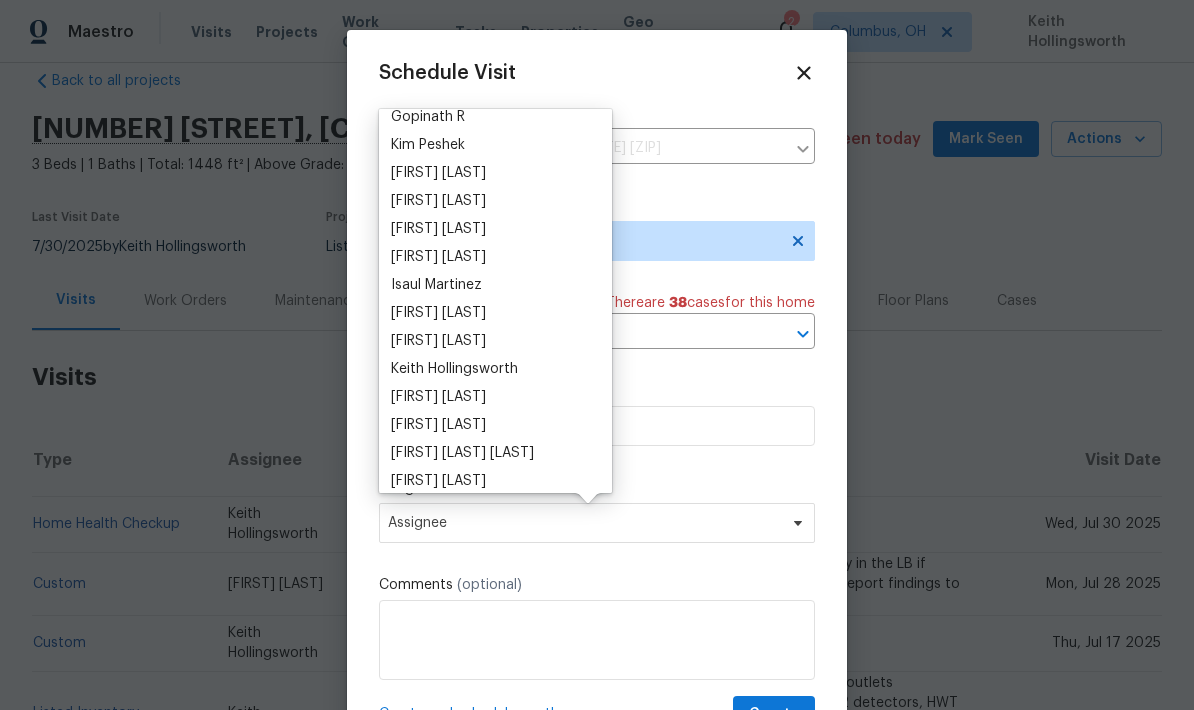 scroll, scrollTop: 0, scrollLeft: 0, axis: both 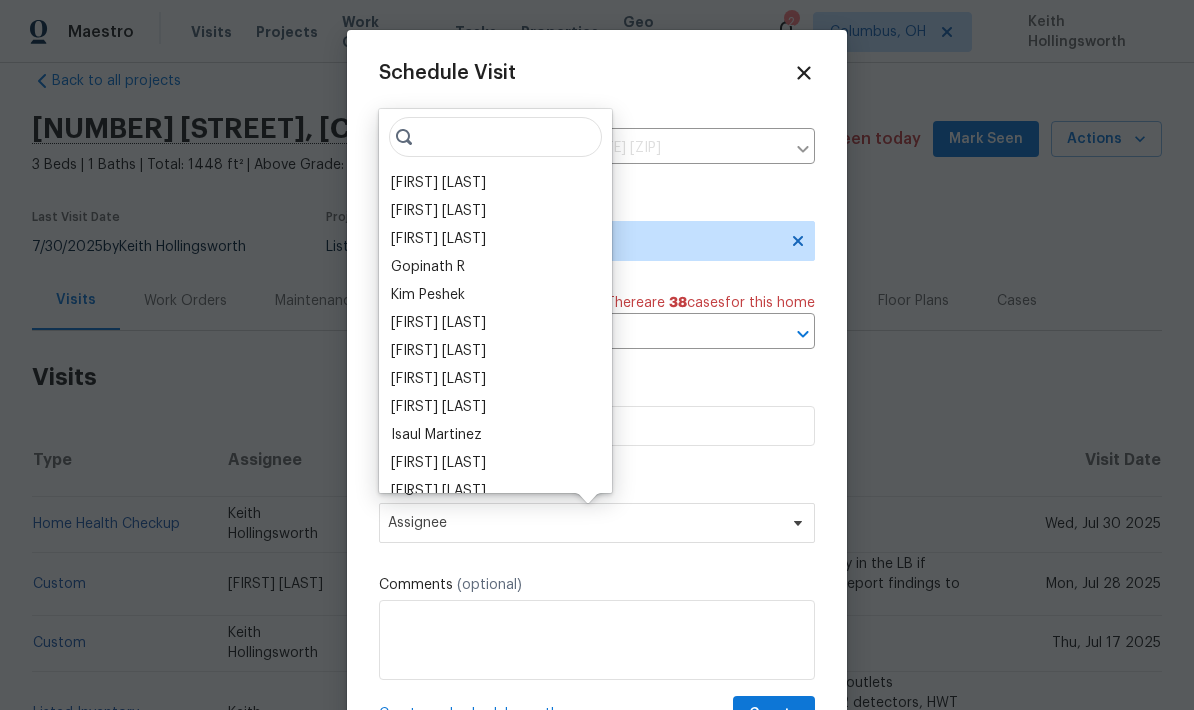 click on "[FIRST] [LAST]" at bounding box center [495, 379] 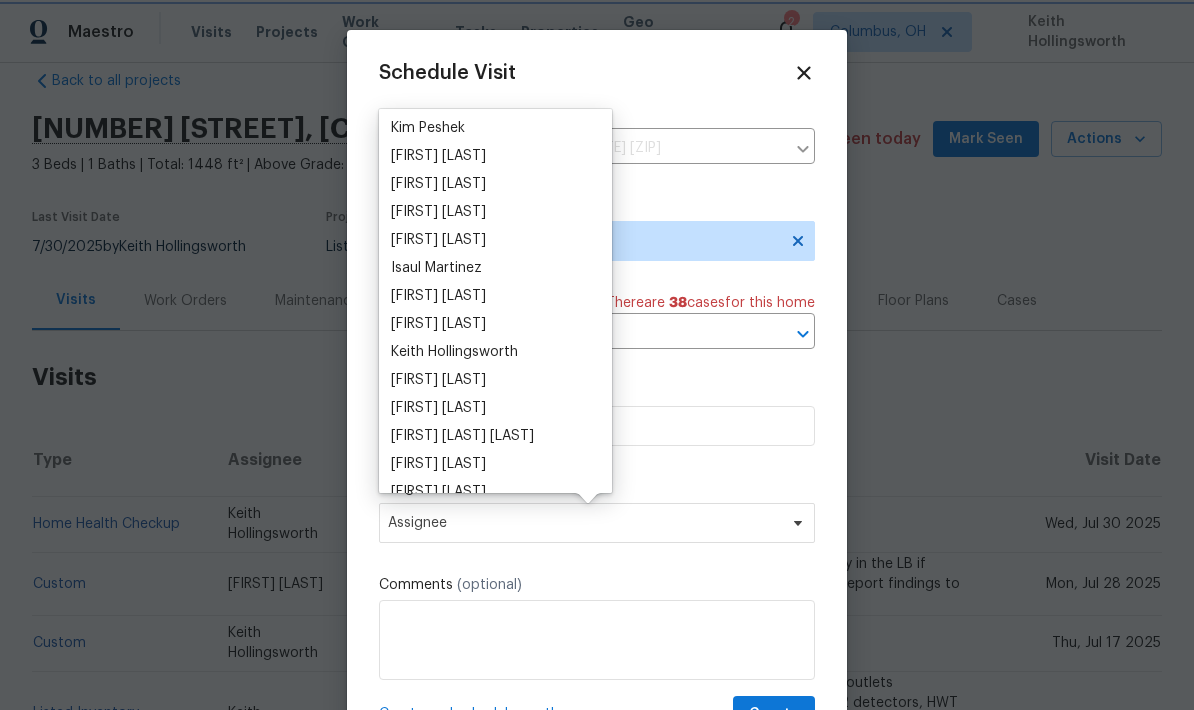 scroll, scrollTop: 191, scrollLeft: 0, axis: vertical 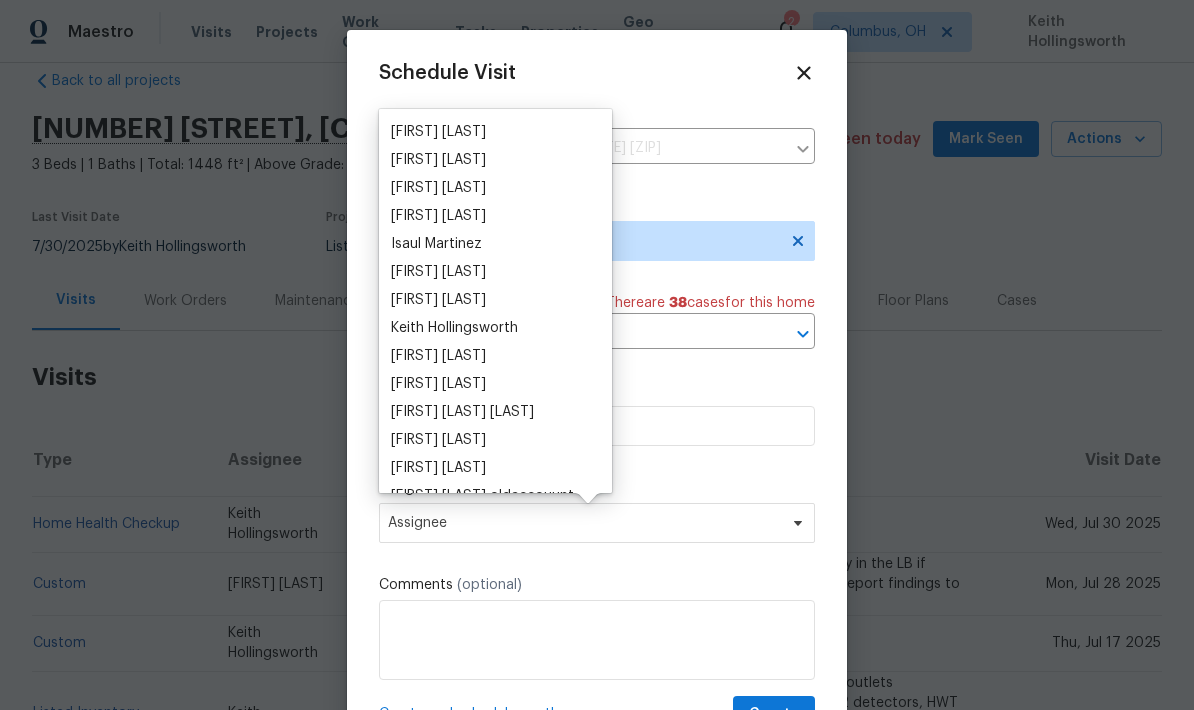 click on "Keith Hollingsworth" at bounding box center (454, 328) 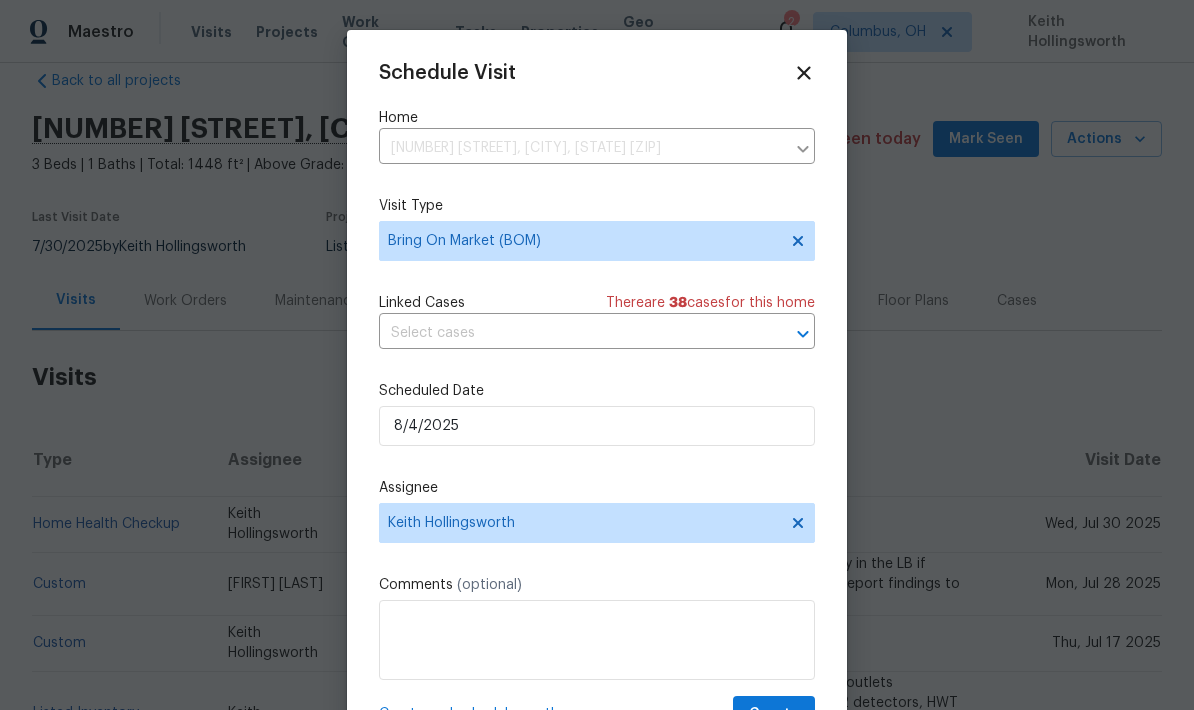 click on "Assignee" at bounding box center [597, 488] 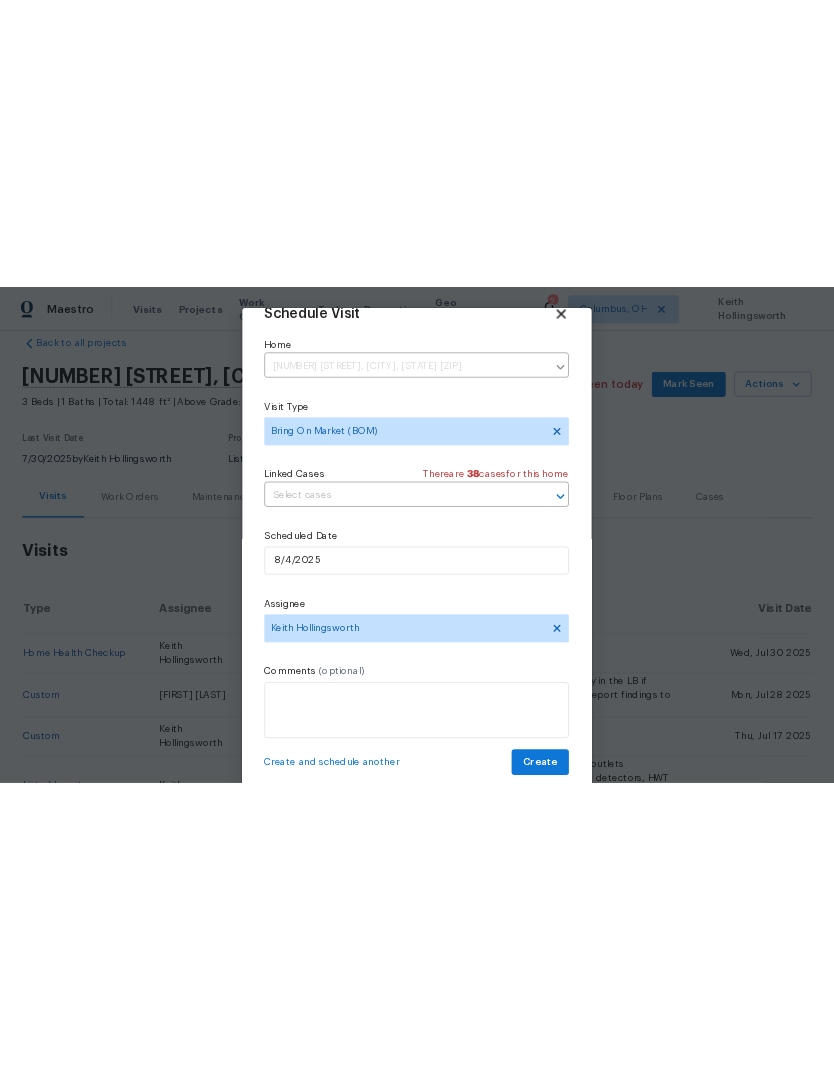 scroll, scrollTop: 39, scrollLeft: 0, axis: vertical 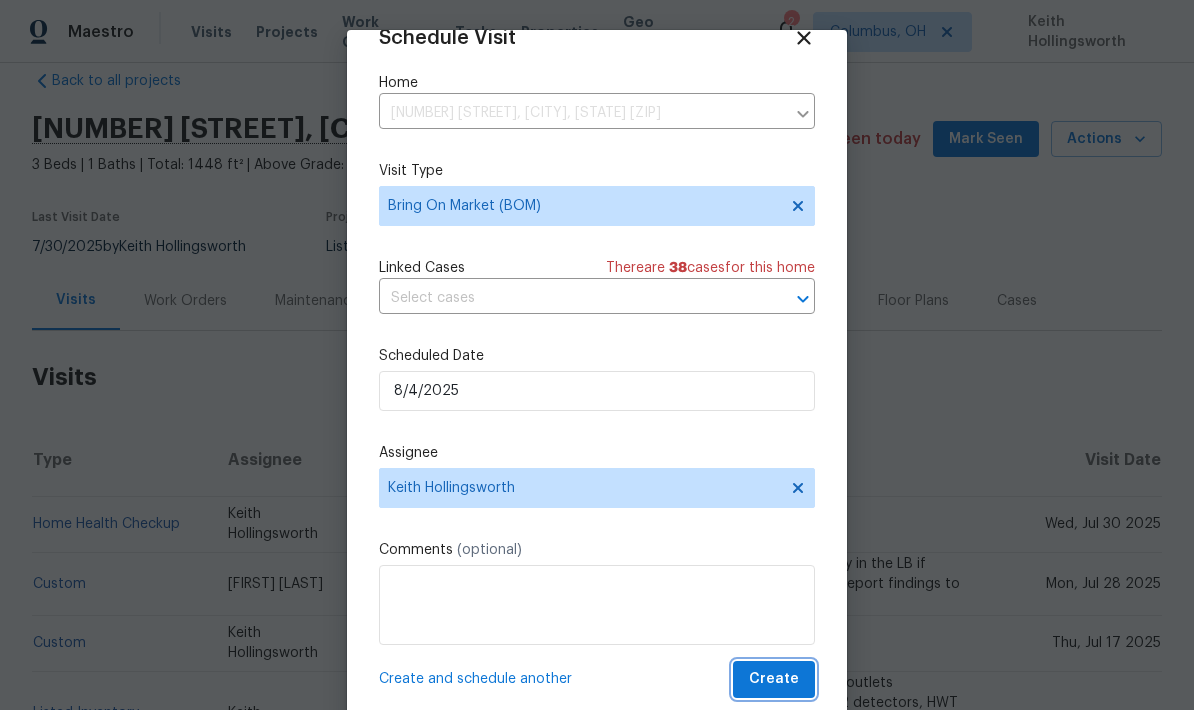 click on "Create" at bounding box center [774, 679] 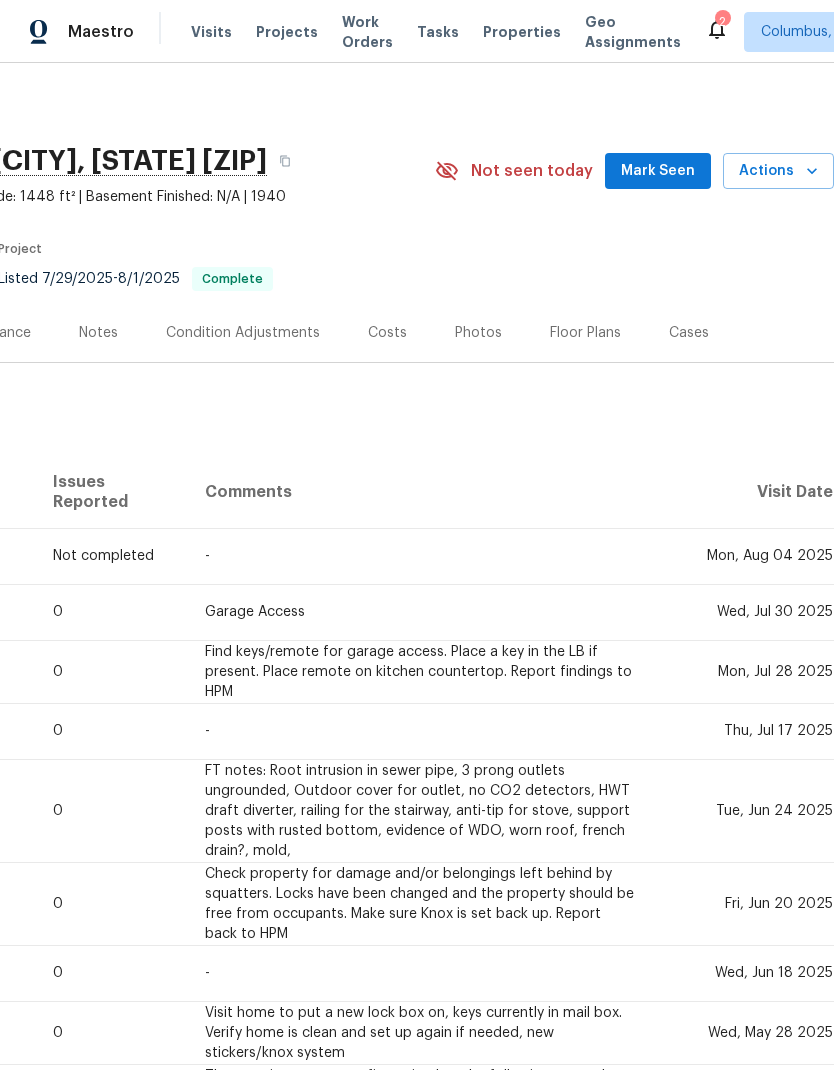 scroll, scrollTop: 0, scrollLeft: 296, axis: horizontal 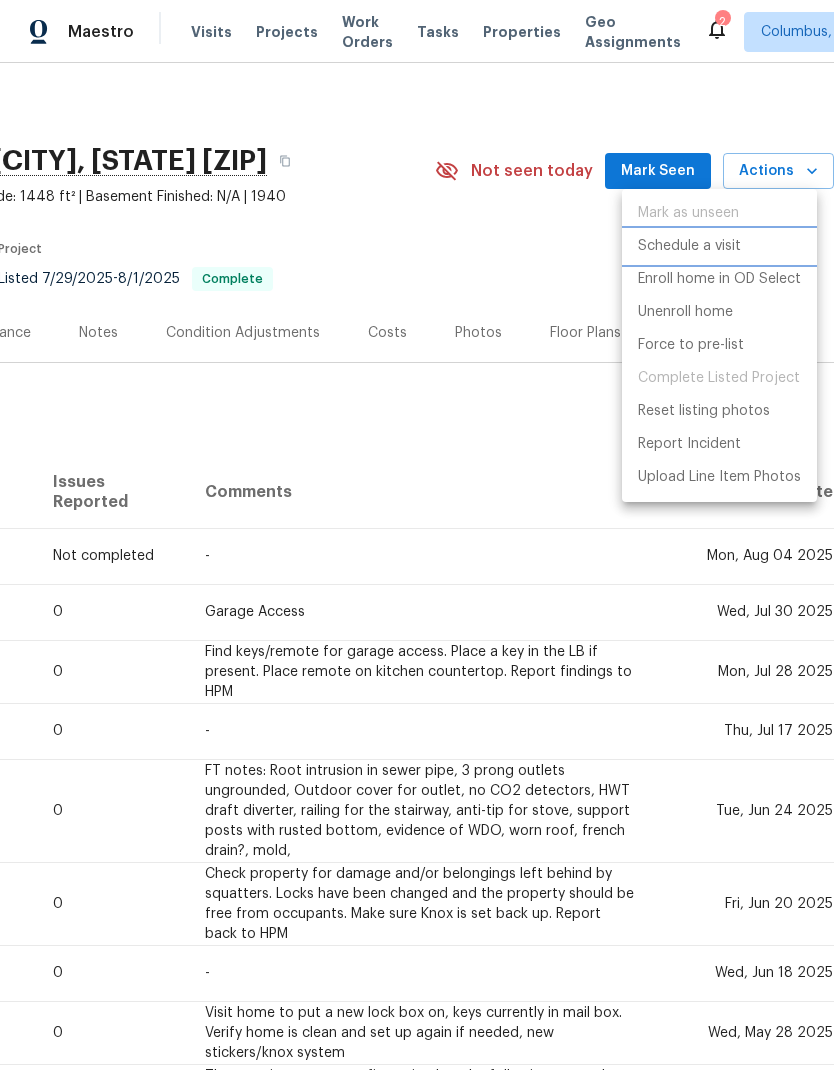 click on "Schedule a visit" at bounding box center (719, 246) 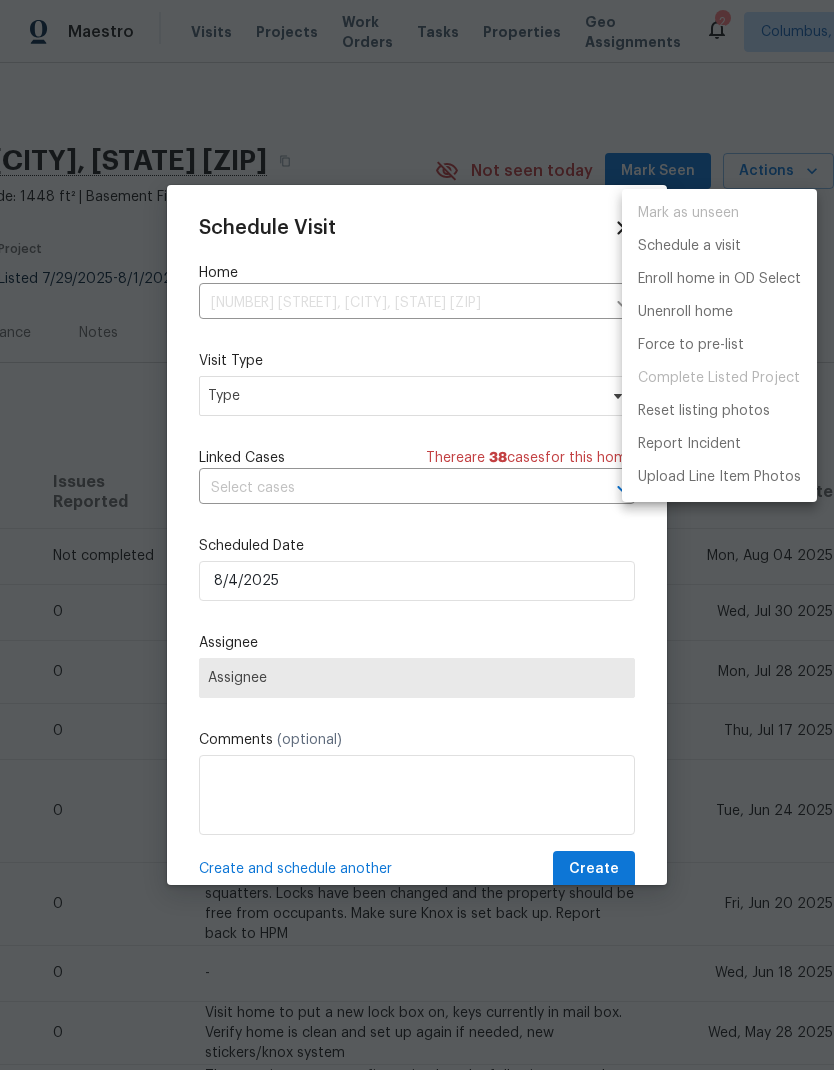 click at bounding box center [417, 535] 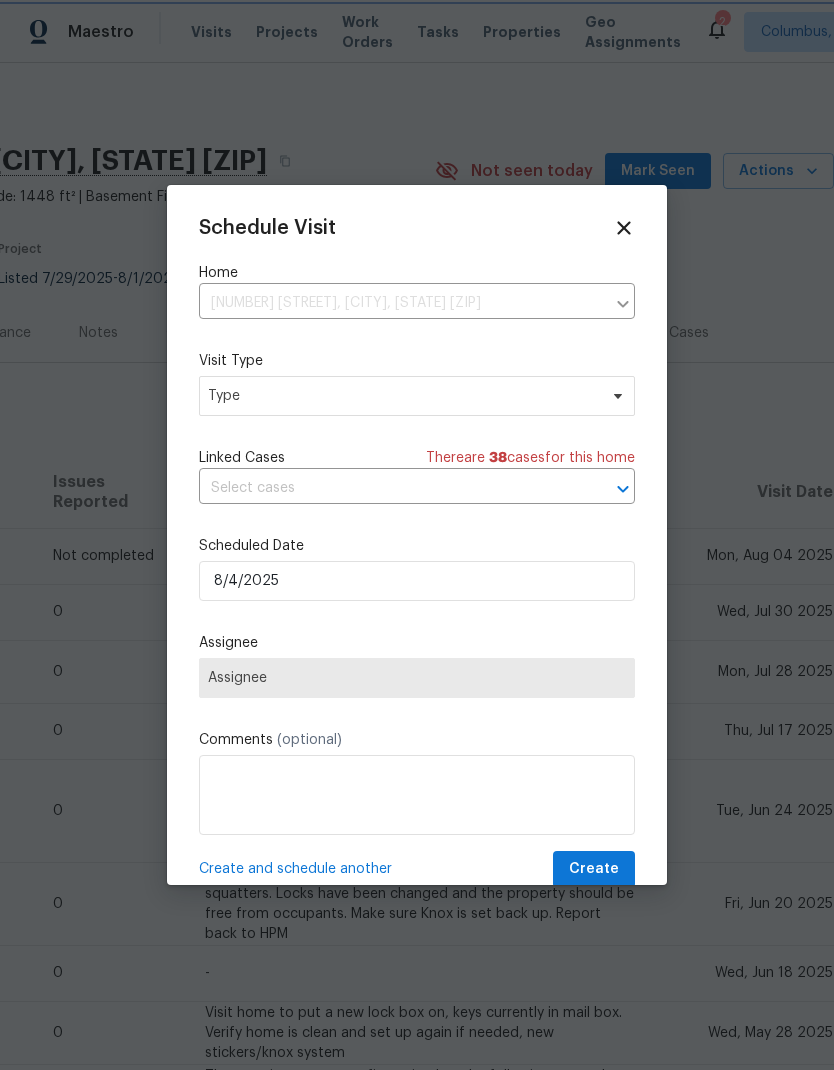 click on "Mark as unseen Schedule a visit Enroll home in OD Select Unenroll home Force to pre-list Complete Listed Project   Reset listing photos Report Incident Upload Line Item Photos" at bounding box center (417, 535) 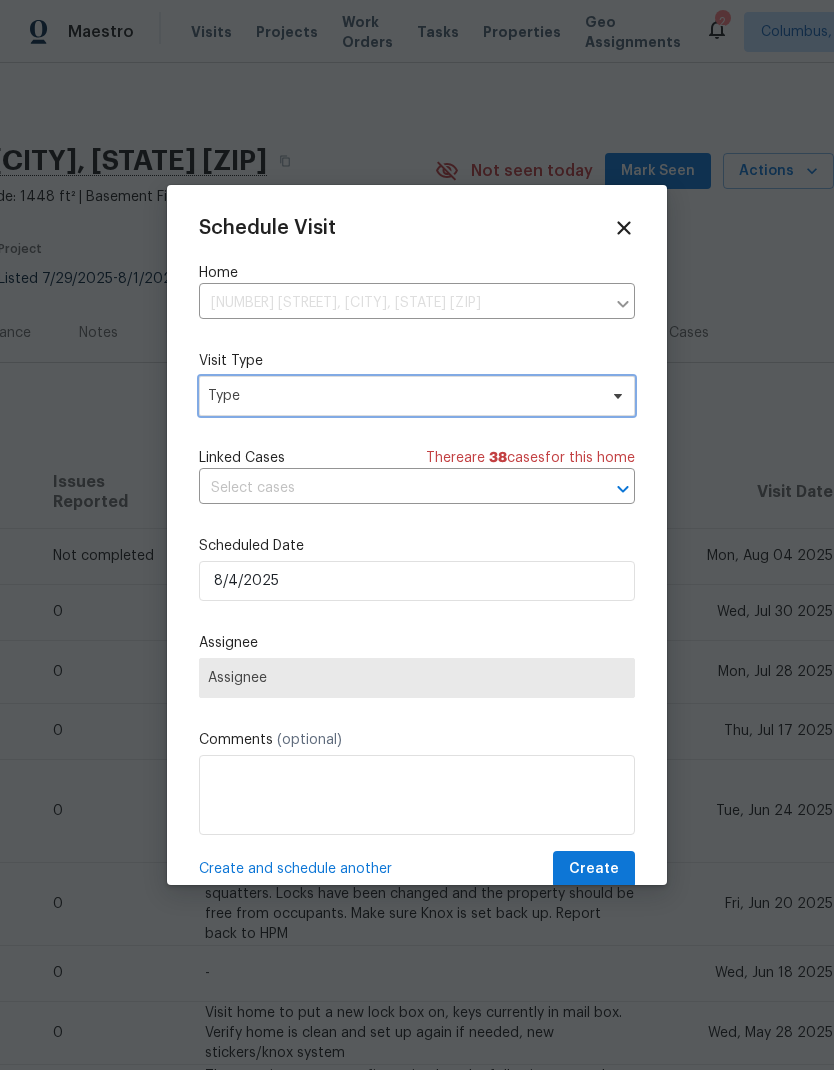 click on "Type" at bounding box center [402, 396] 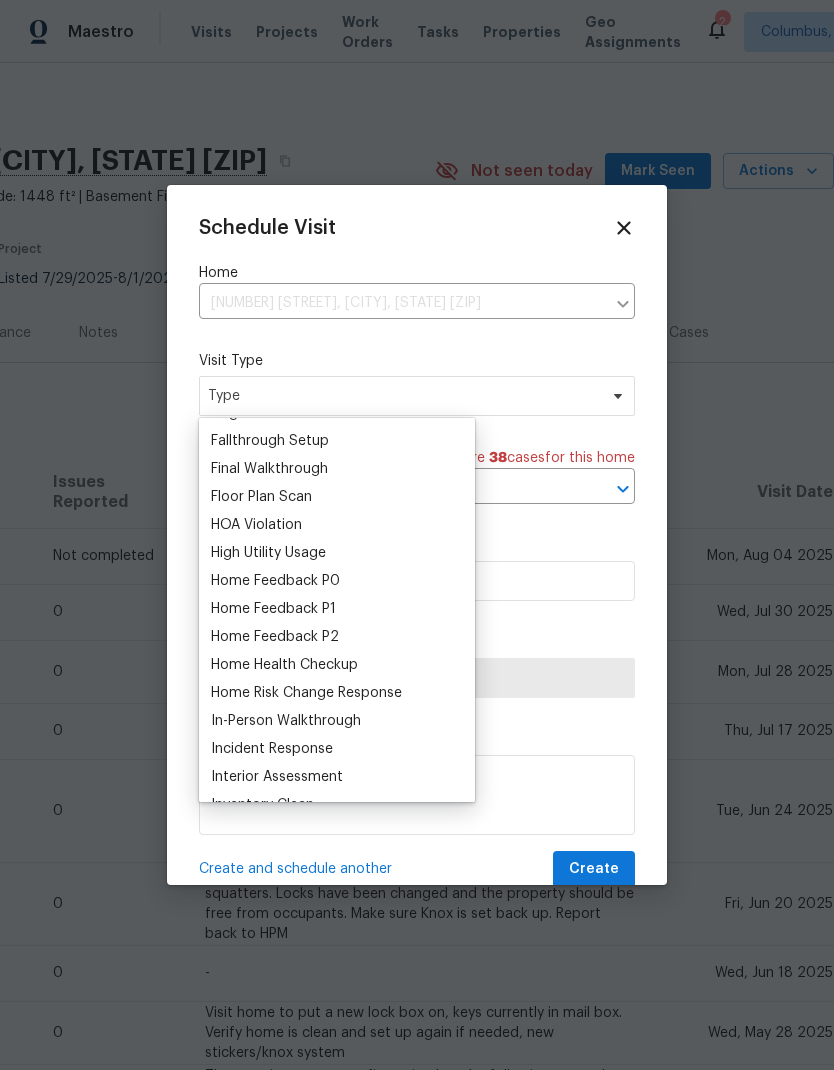 scroll, scrollTop: 491, scrollLeft: 0, axis: vertical 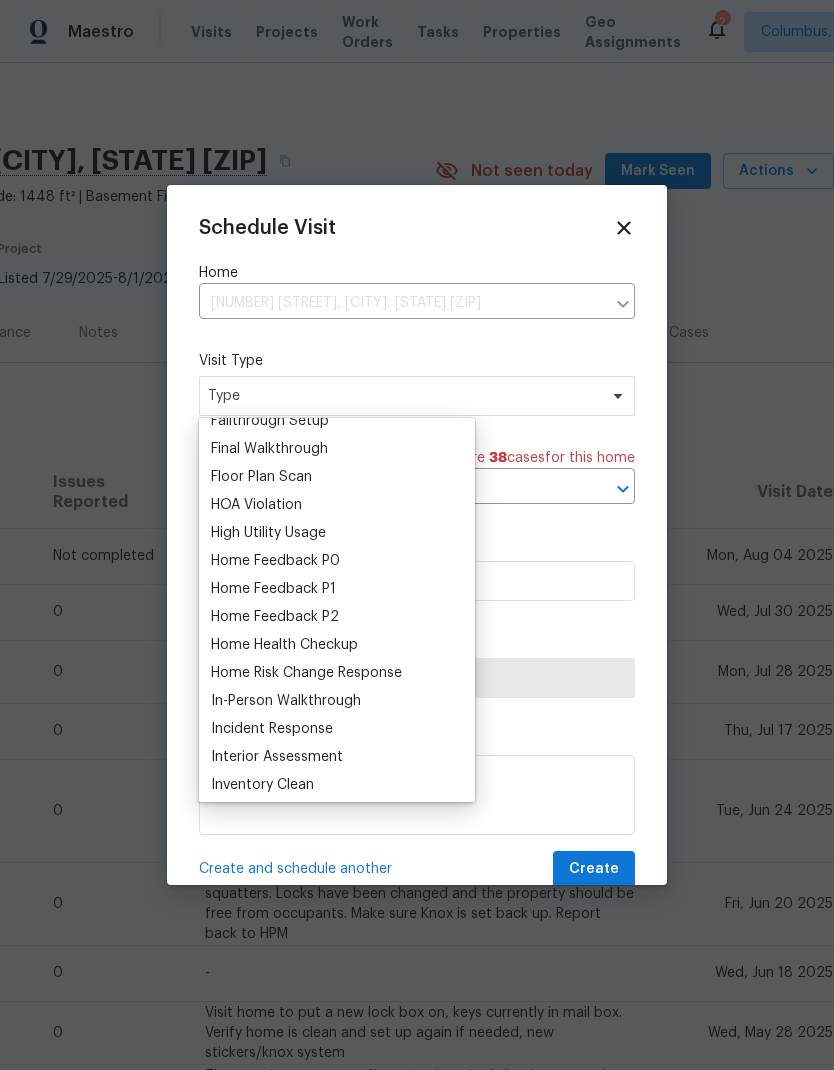 click on "Home Feedback P1" at bounding box center [273, 589] 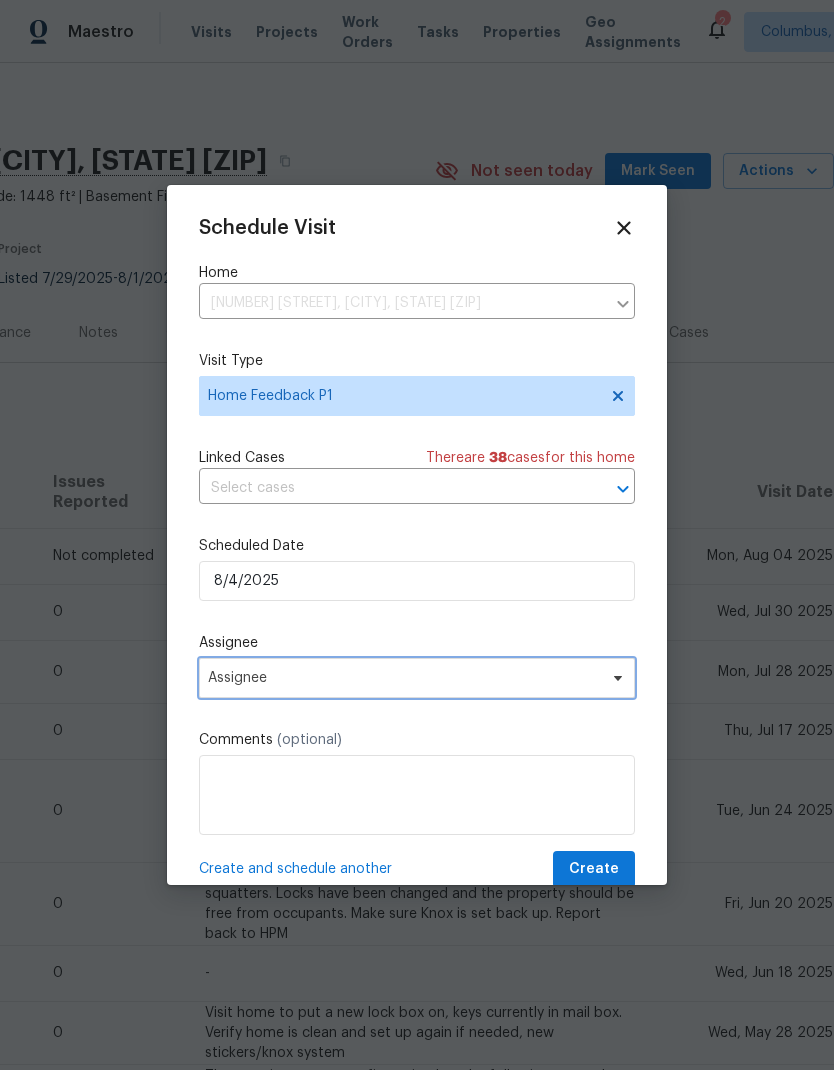 click on "Assignee" at bounding box center [404, 678] 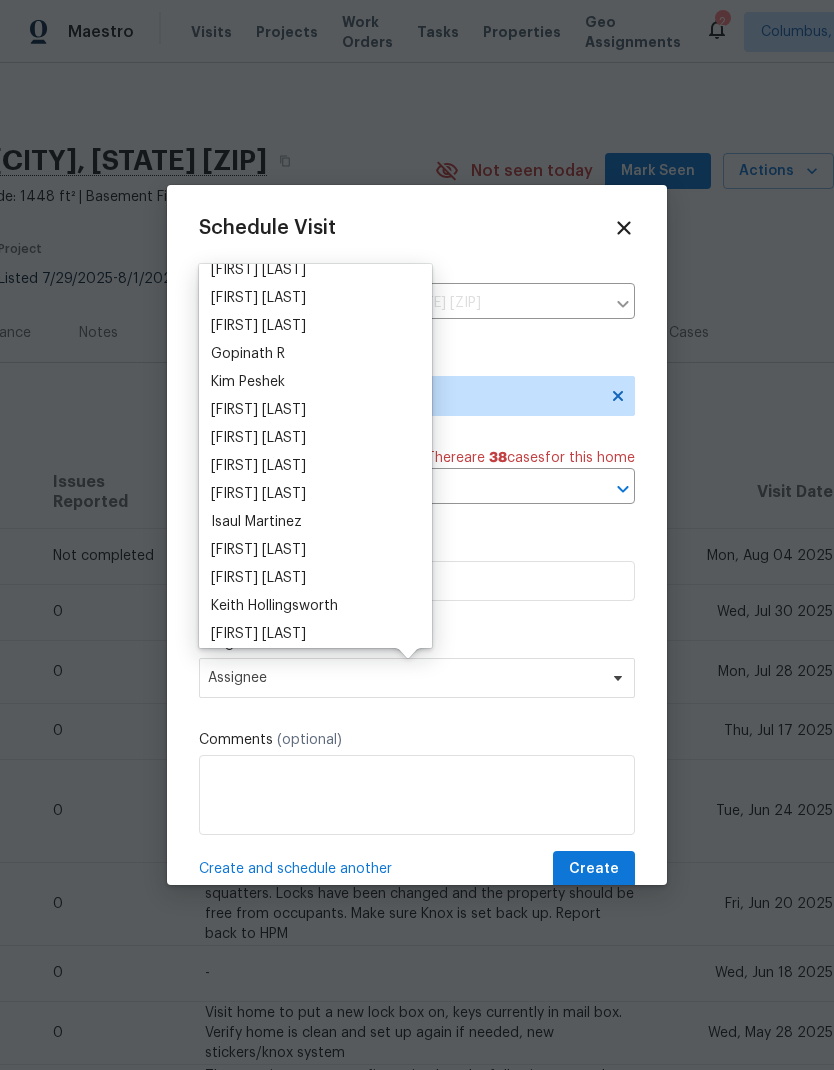 scroll, scrollTop: 154, scrollLeft: 0, axis: vertical 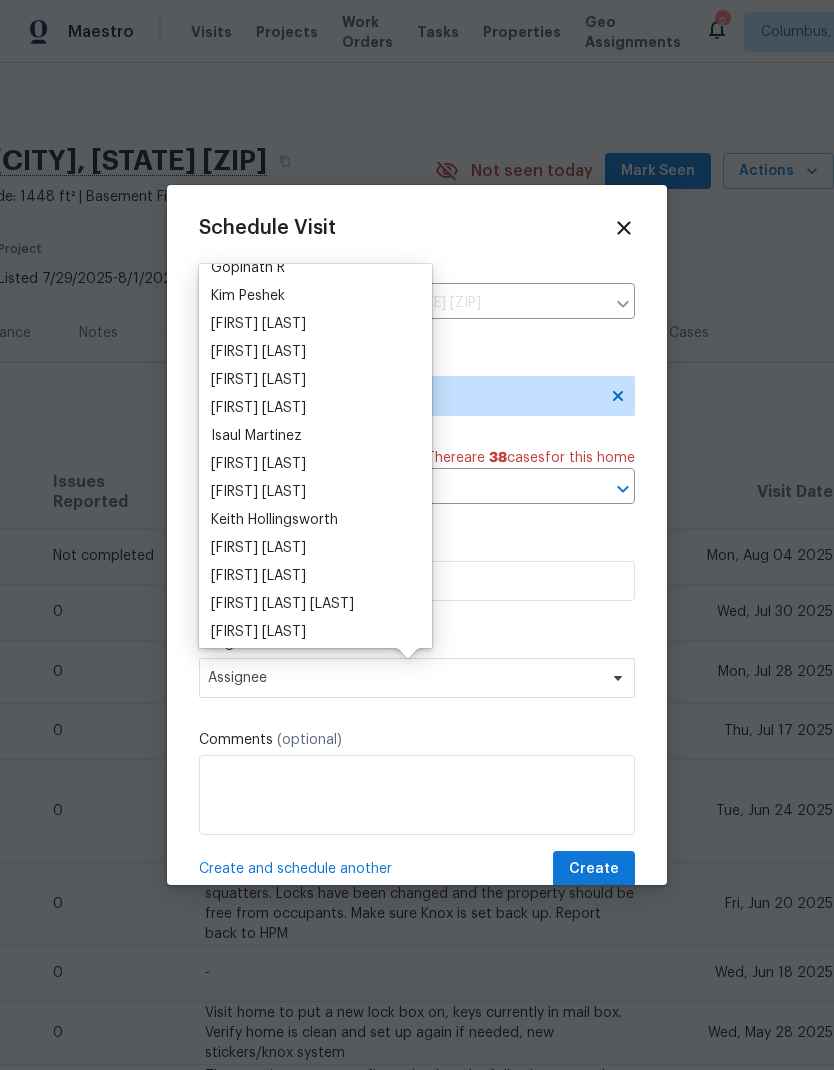 click on "Keith Hollingsworth" at bounding box center [274, 520] 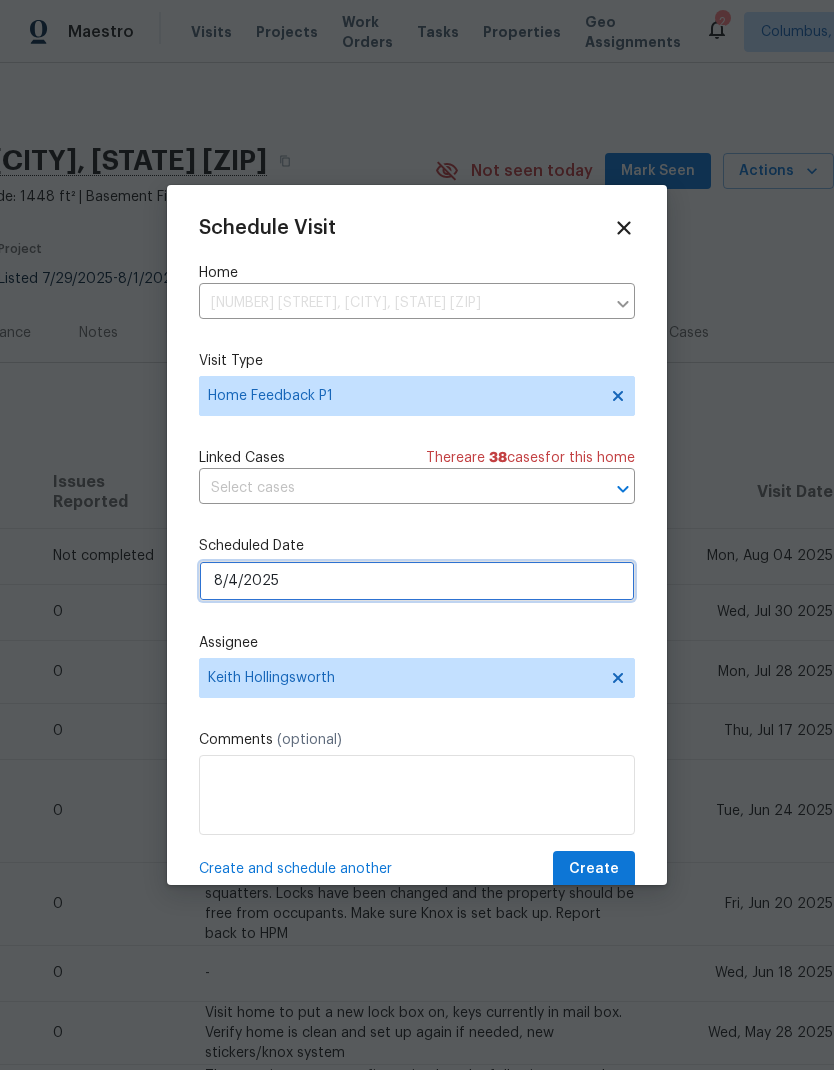click on "8/4/2025" at bounding box center [417, 581] 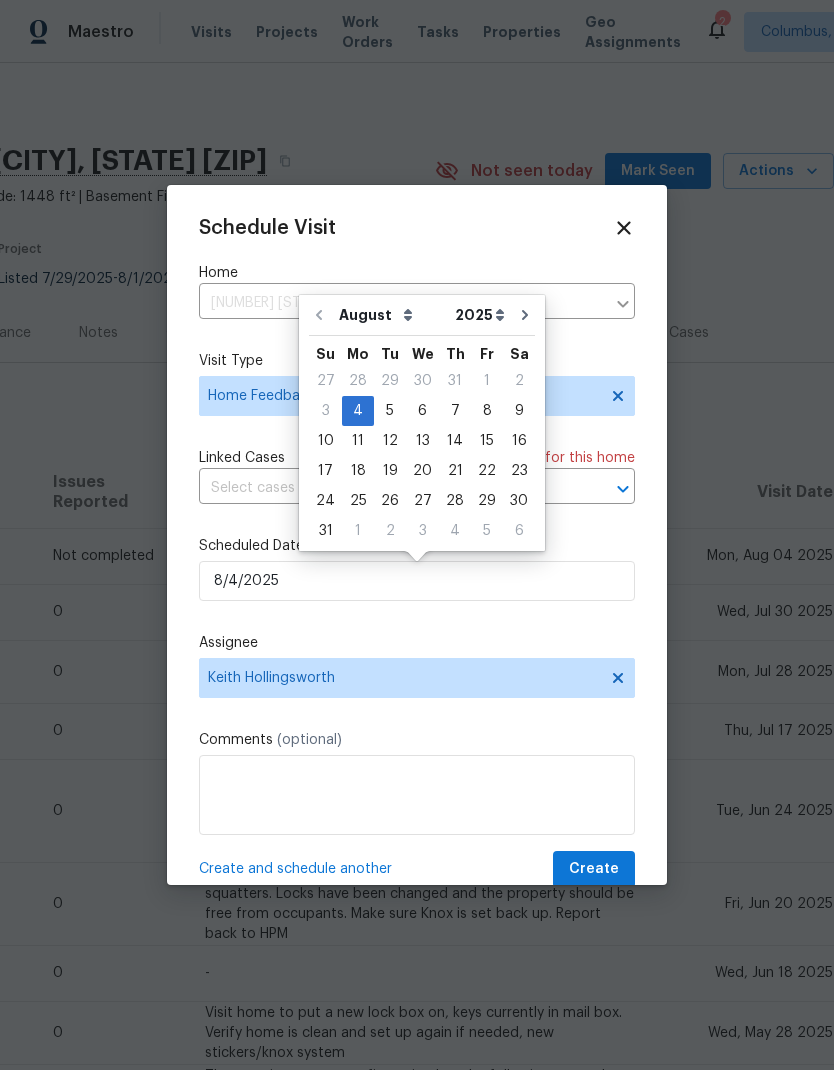 click on "Schedule Visit Home   [NUMBER] [STREET], [CITY], [STATE] [ZIP] ​ Visit Type   Home Feedback P1 Linked Cases There  are   38  case s  for this home   ​ Scheduled Date   8/4/2025 Assignee   [FIRST] [LAST] Comments   (optional) Create and schedule another Create" at bounding box center (417, 552) 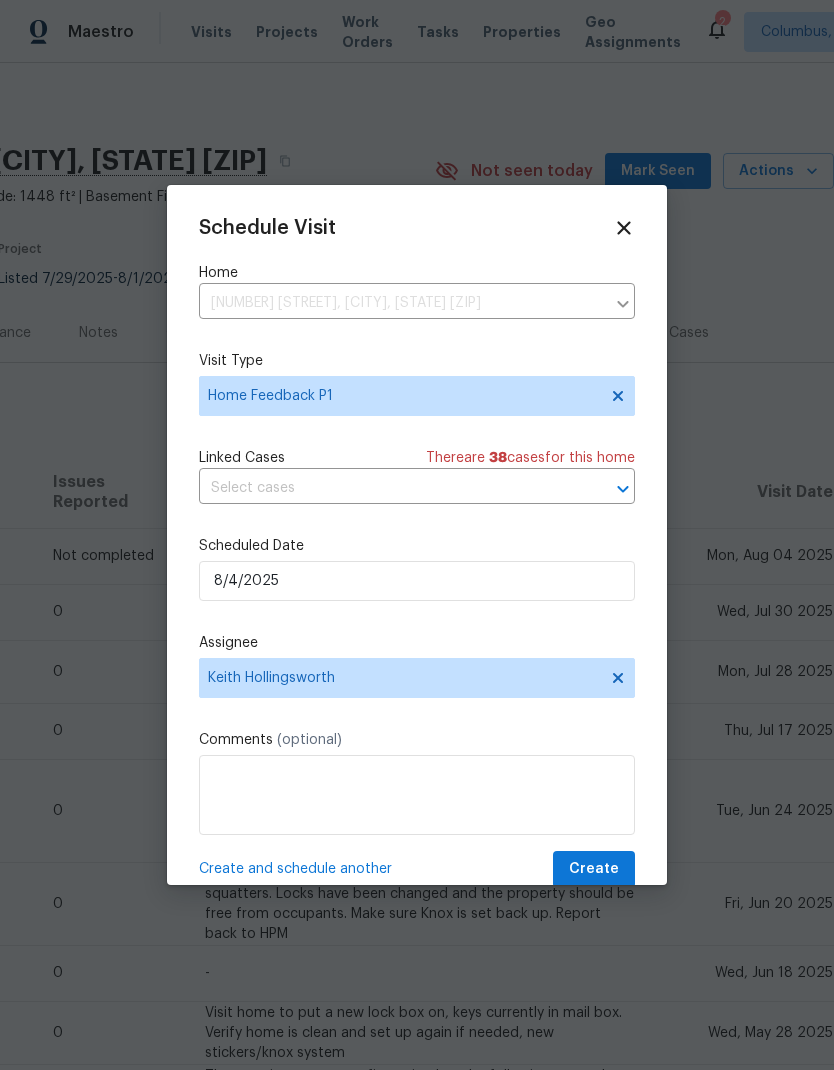 click 